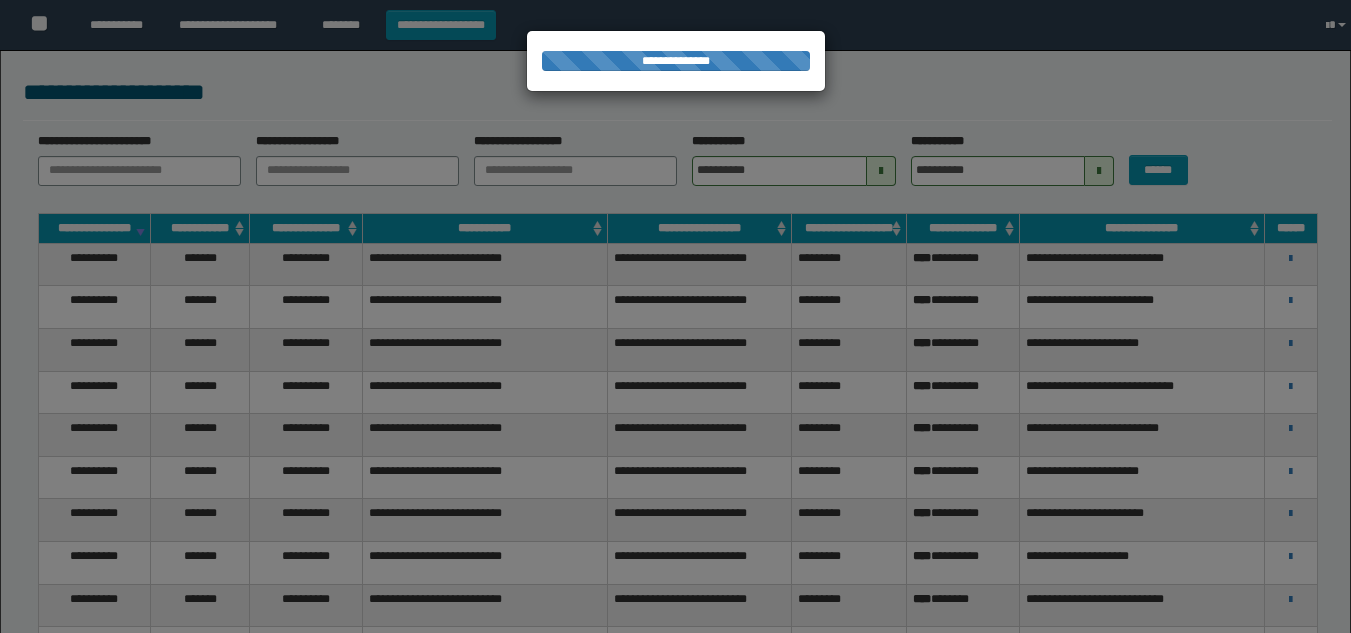 scroll, scrollTop: 0, scrollLeft: 0, axis: both 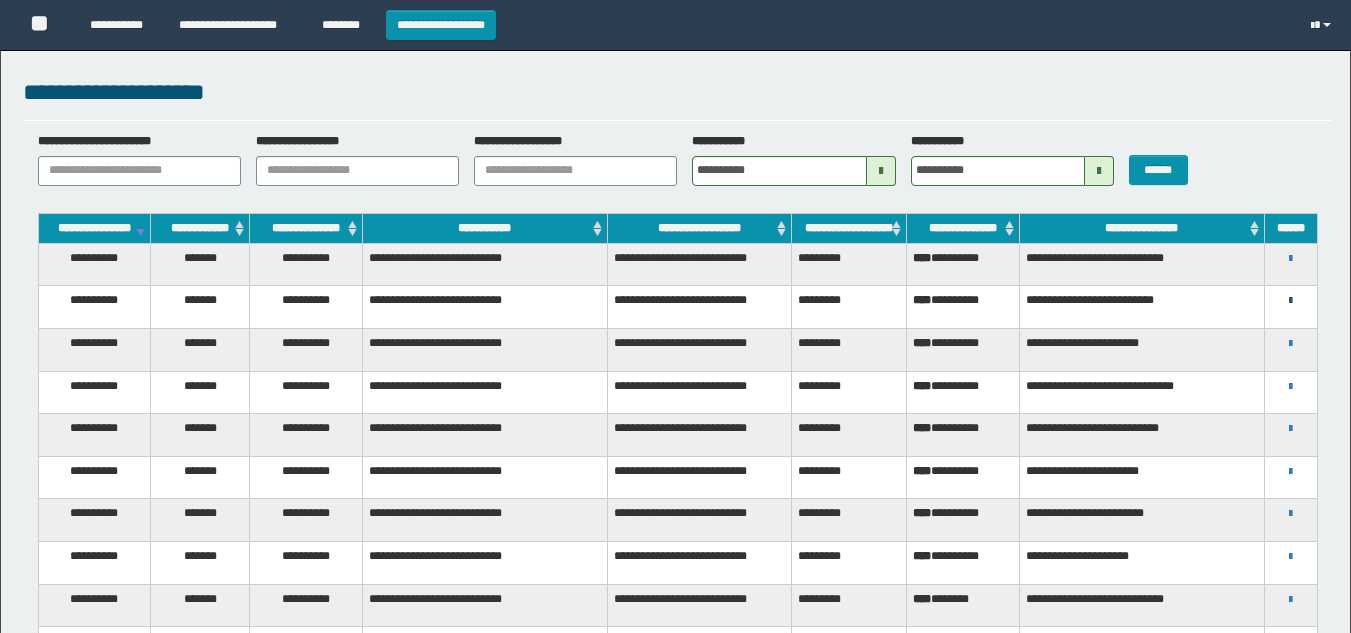 click at bounding box center (1290, 301) 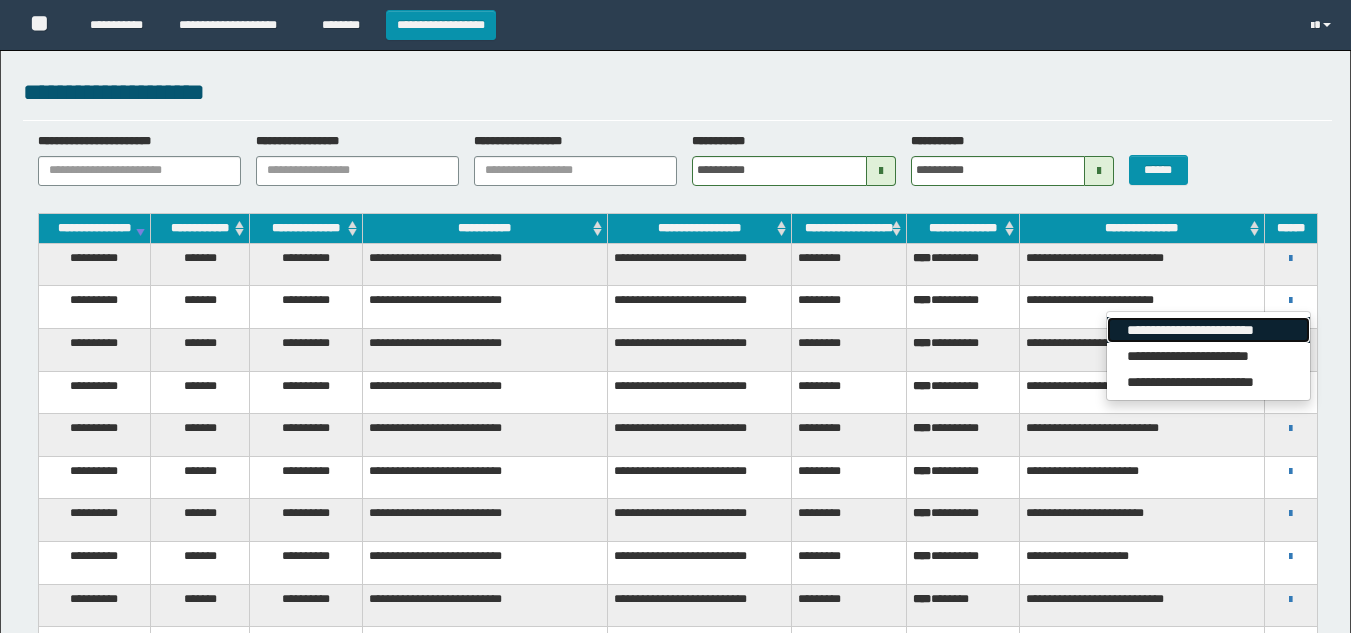 click on "**********" at bounding box center [1208, 330] 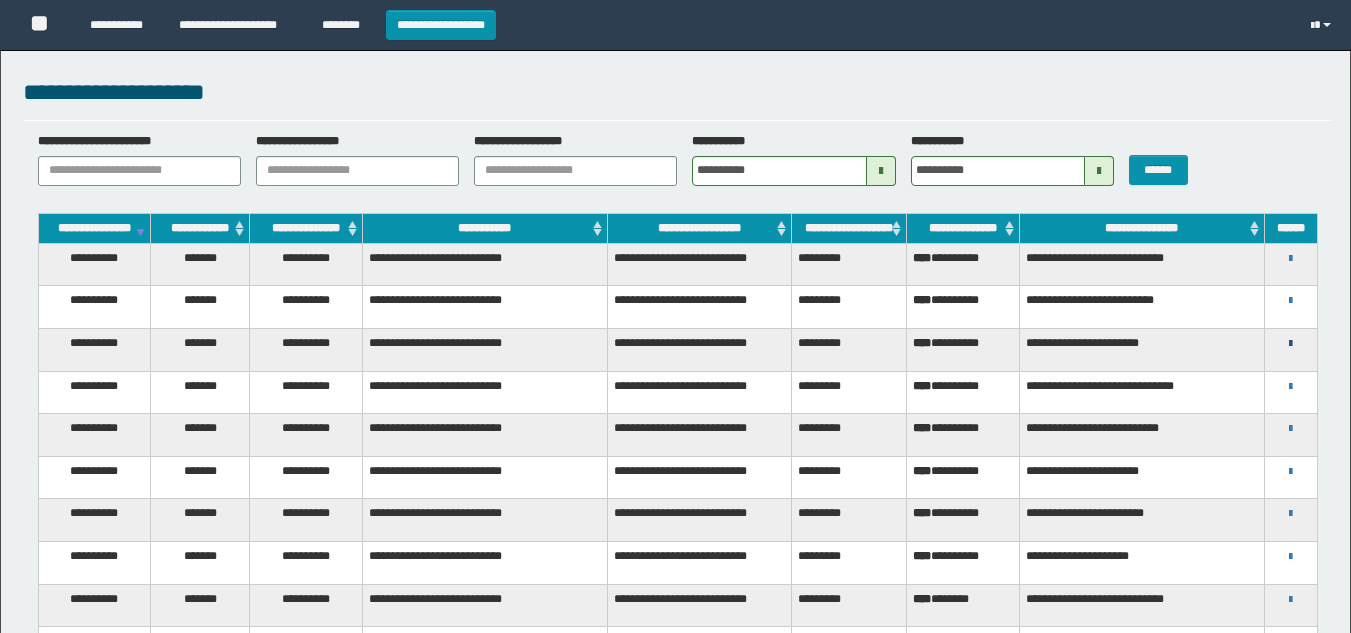 click on "**********" at bounding box center [1291, 343] 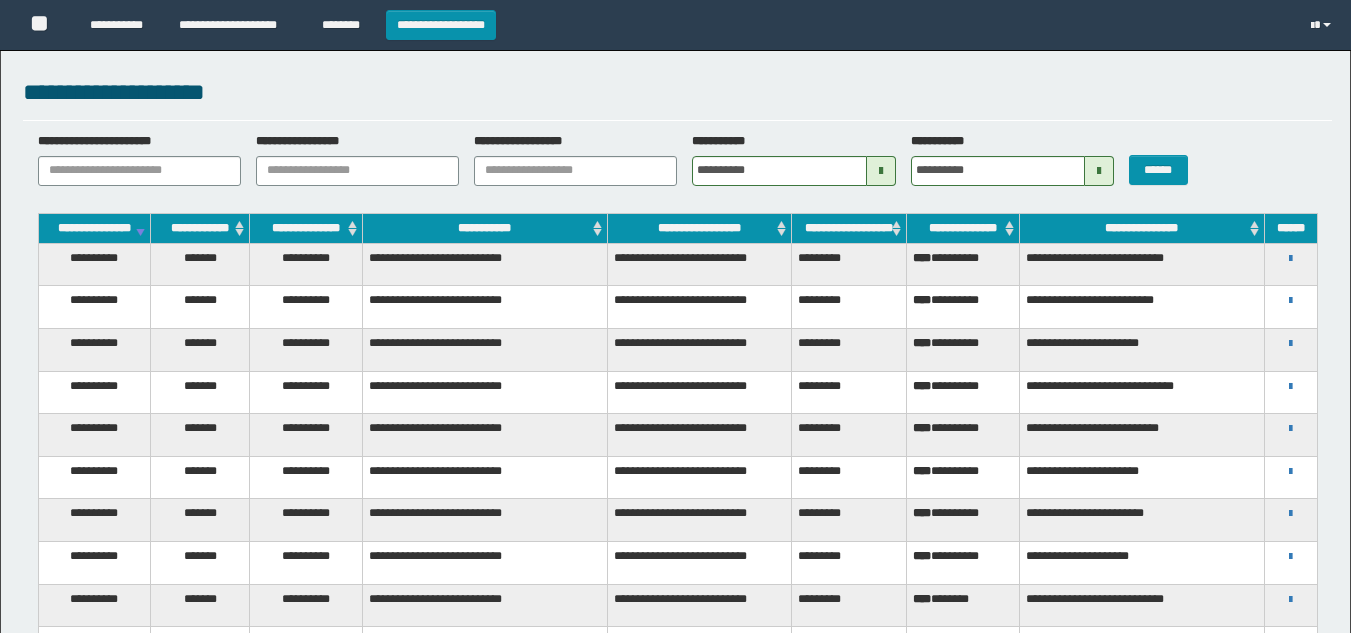 scroll, scrollTop: 0, scrollLeft: 0, axis: both 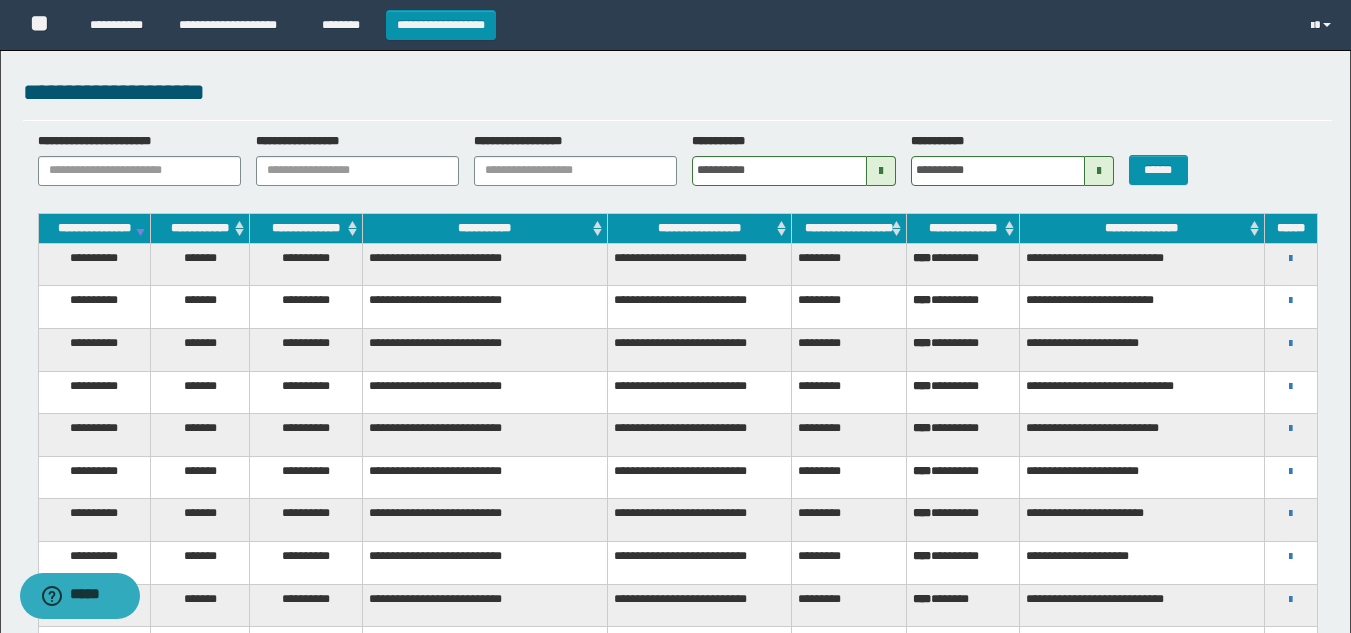 click on "**********" at bounding box center [675, 853] 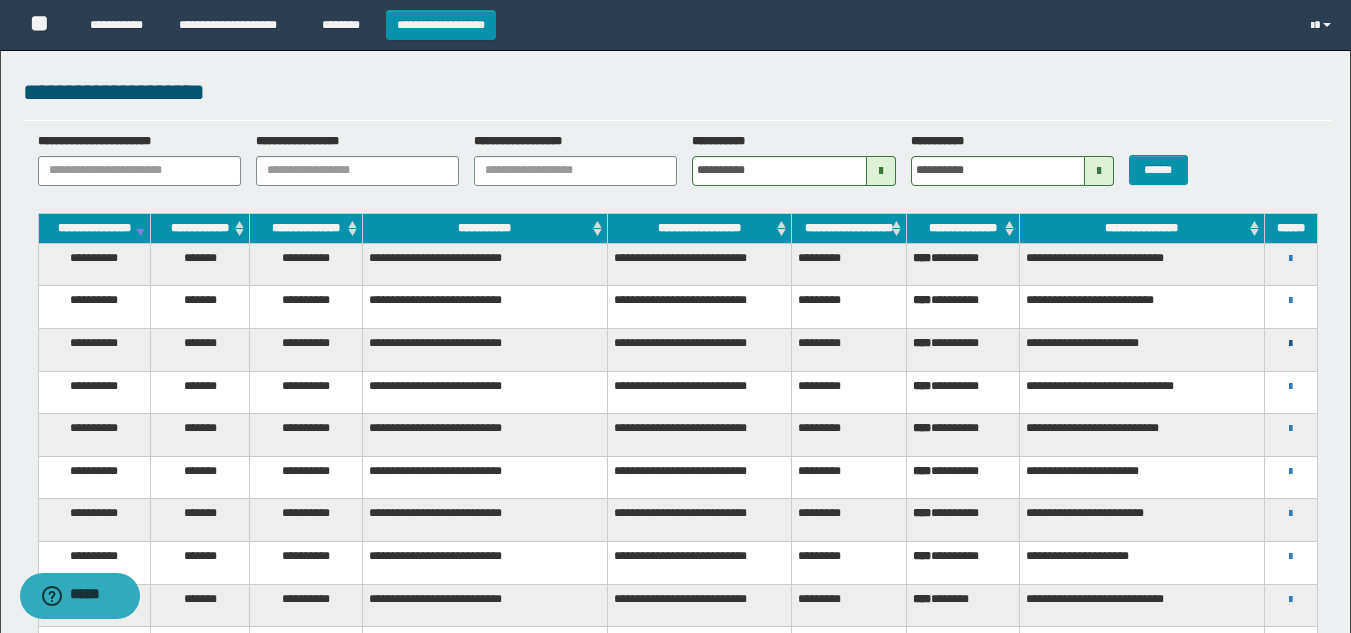 click at bounding box center (1290, 344) 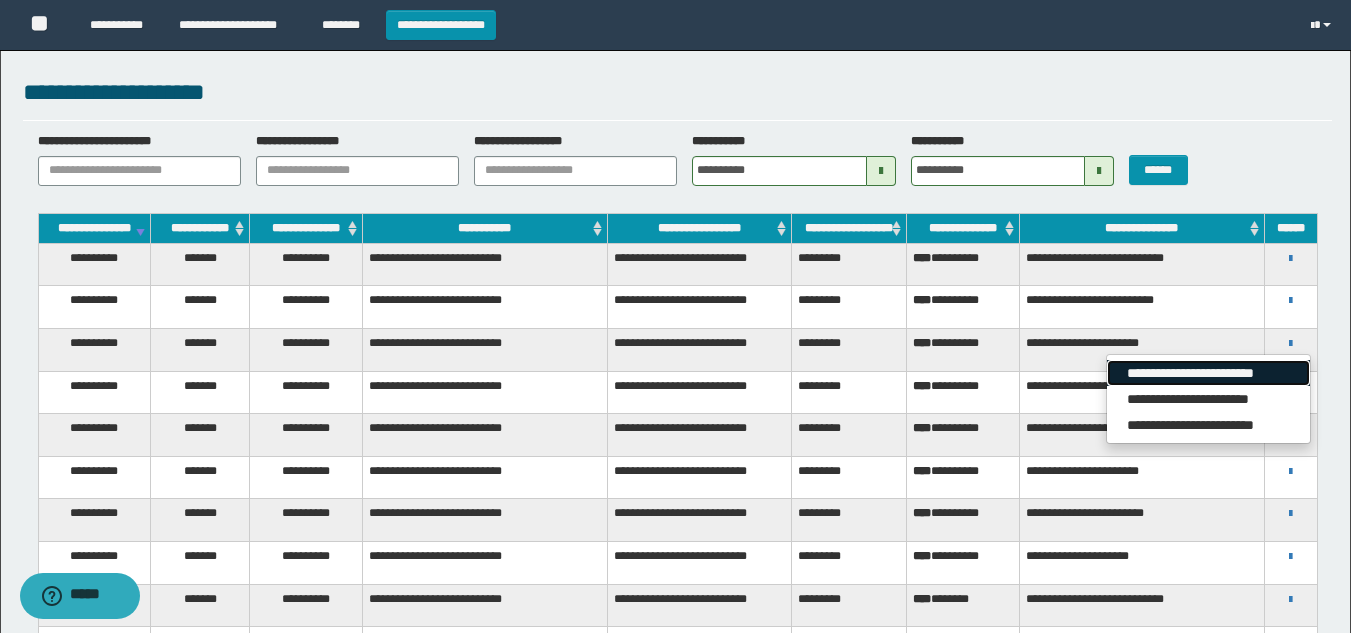 click on "**********" at bounding box center [1208, 373] 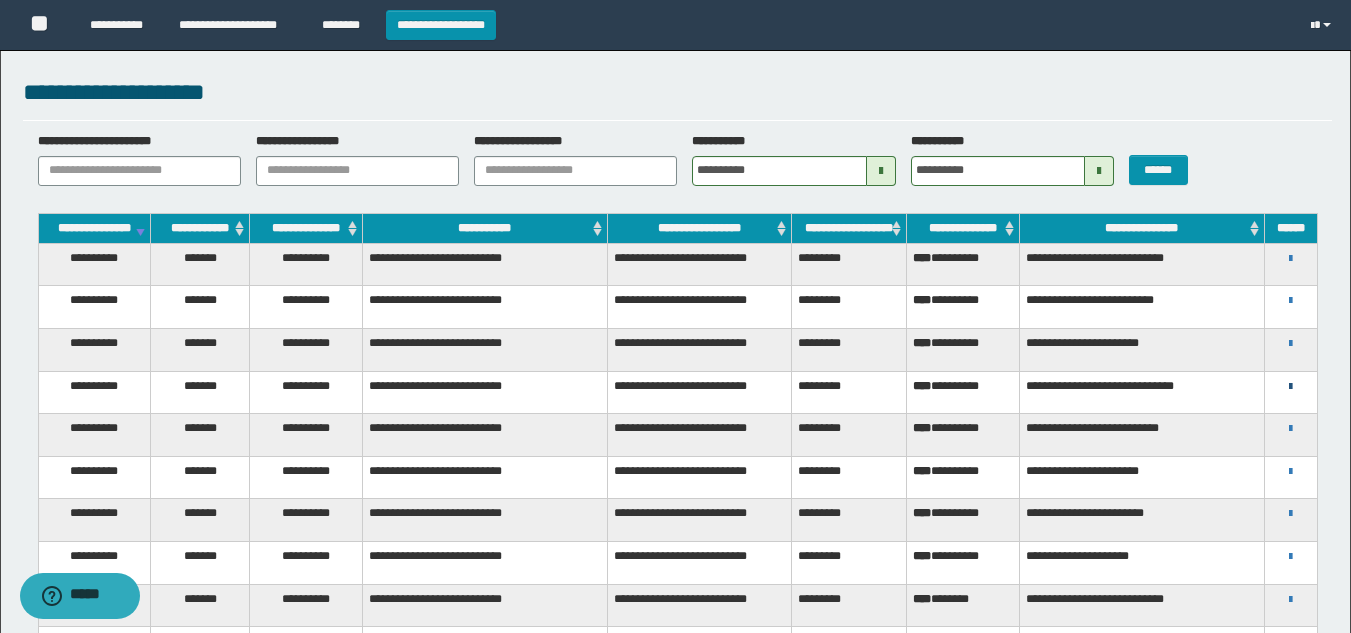 click at bounding box center (1290, 387) 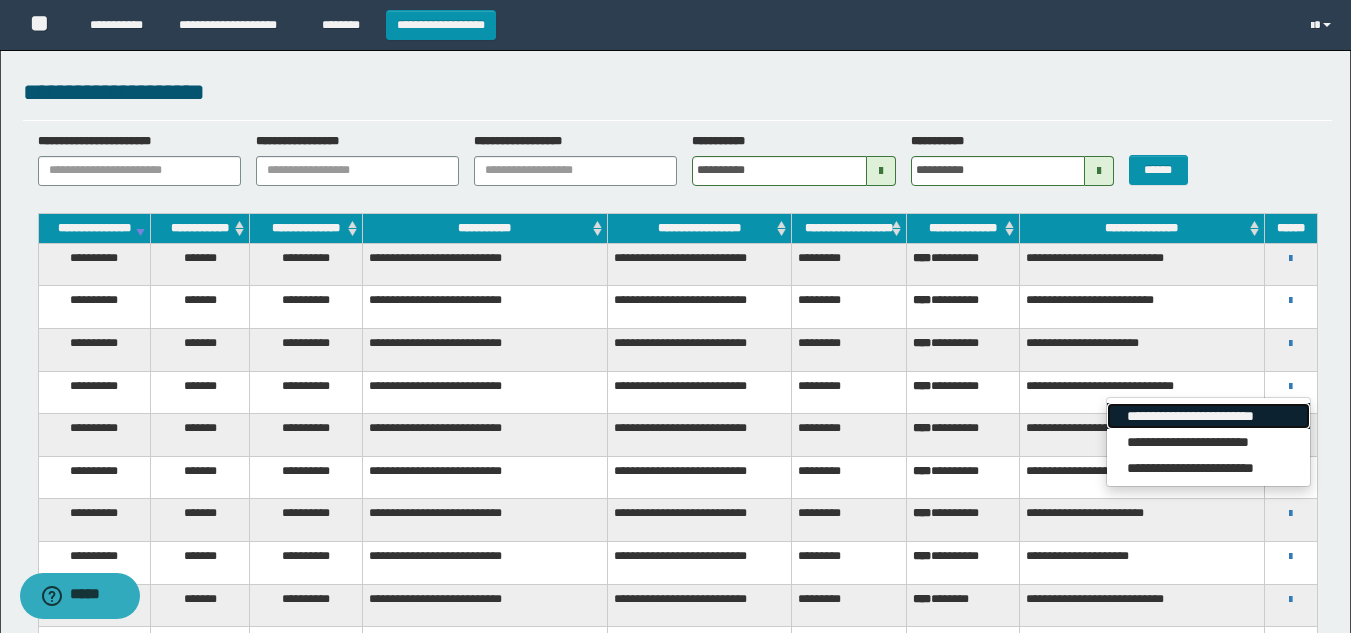 click on "**********" at bounding box center [1208, 416] 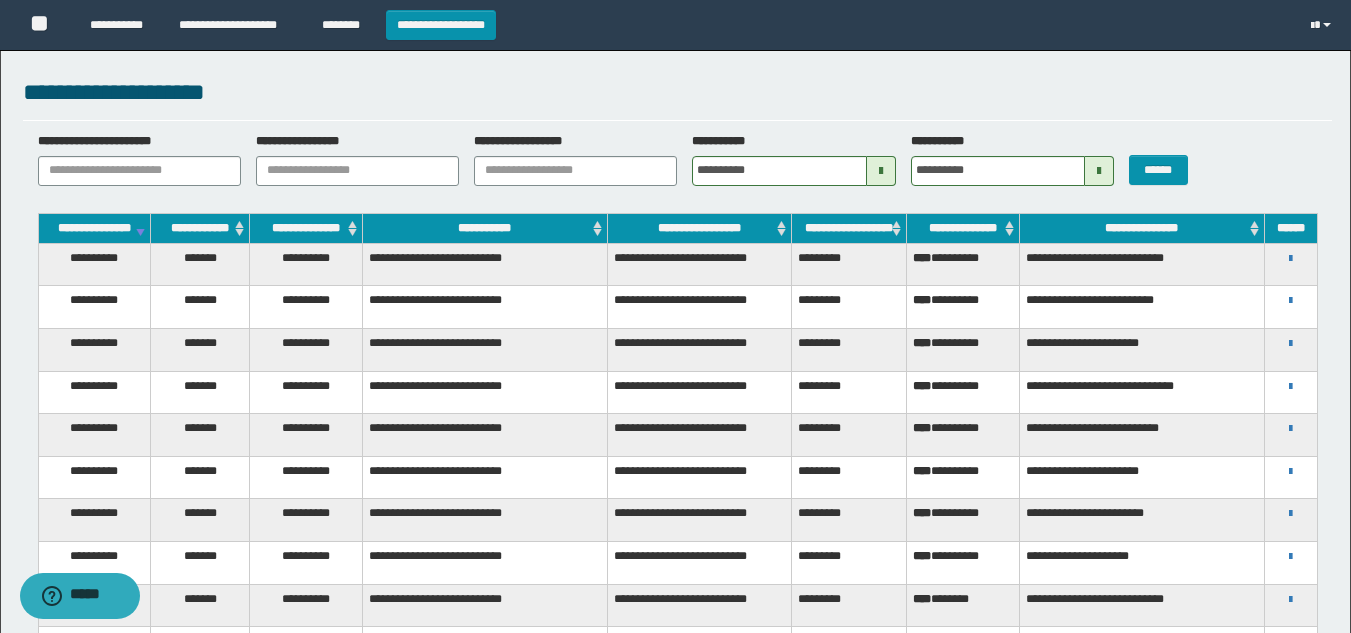 click on "**********" at bounding box center (675, 853) 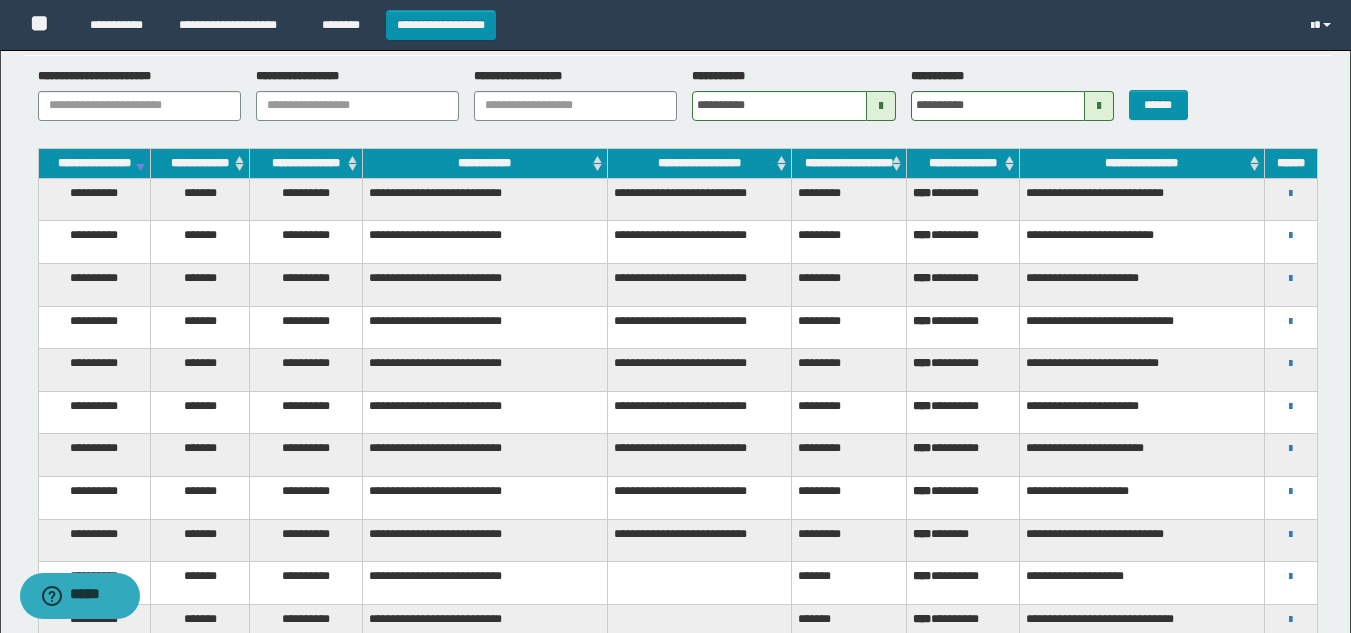scroll, scrollTop: 200, scrollLeft: 0, axis: vertical 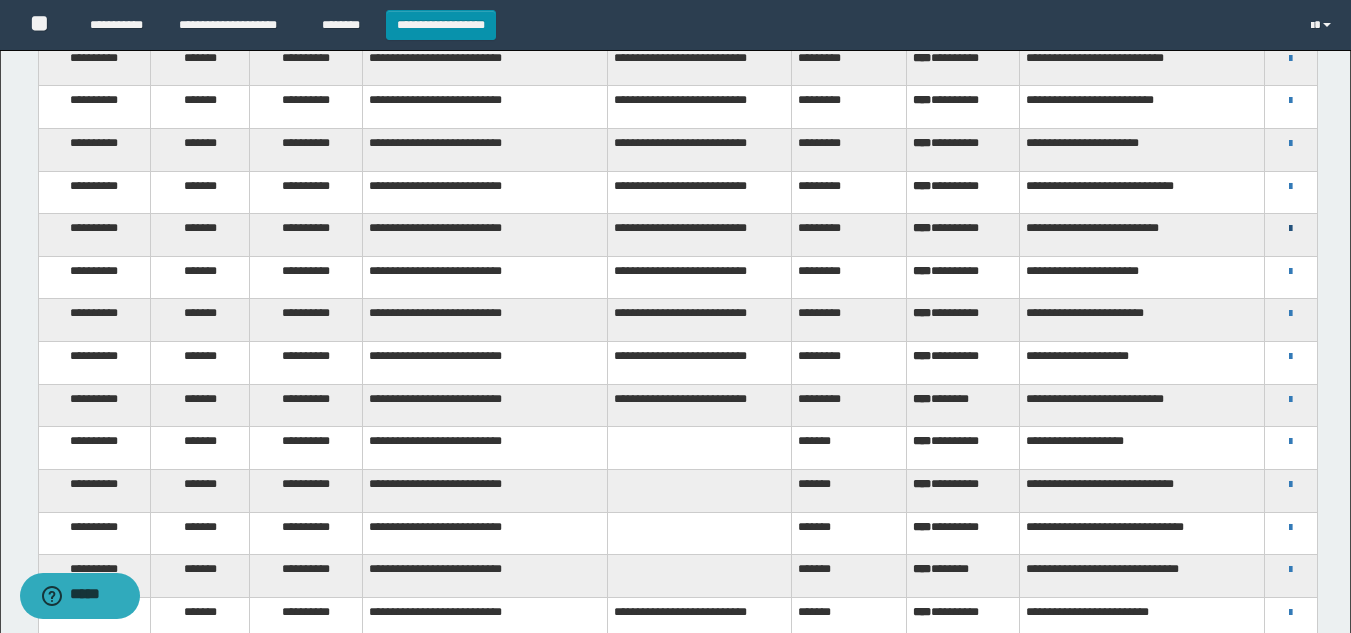 click at bounding box center (1290, 229) 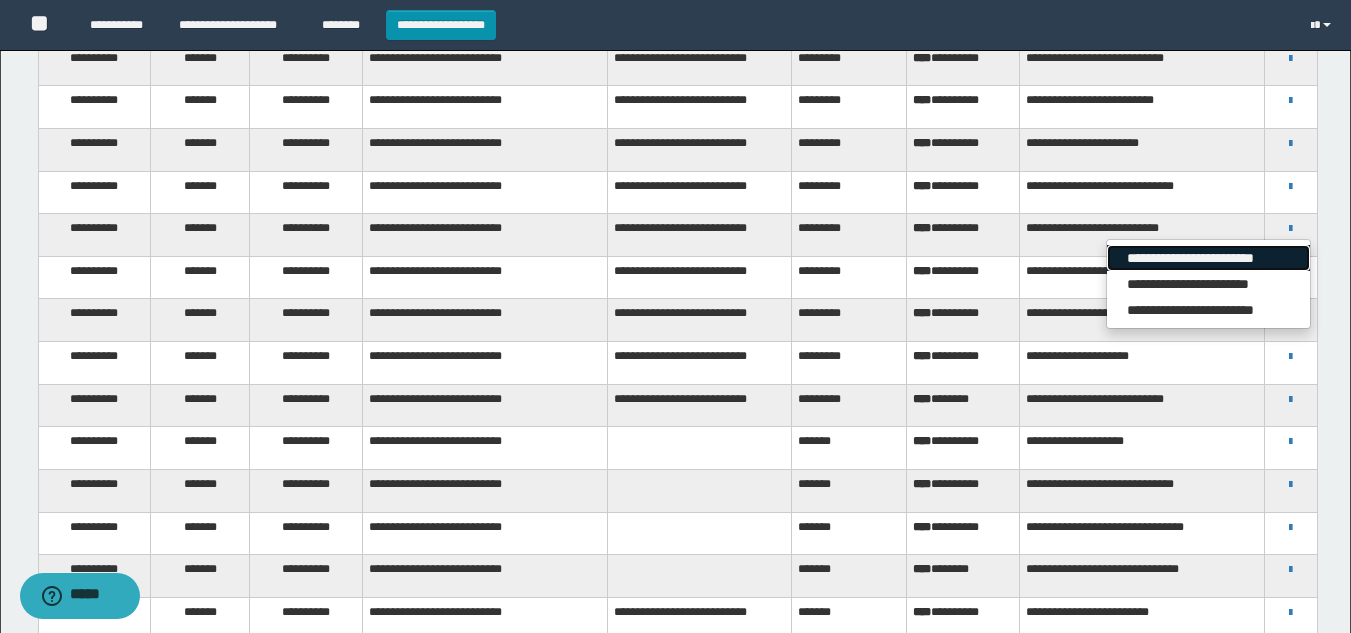 click on "**********" at bounding box center [1208, 258] 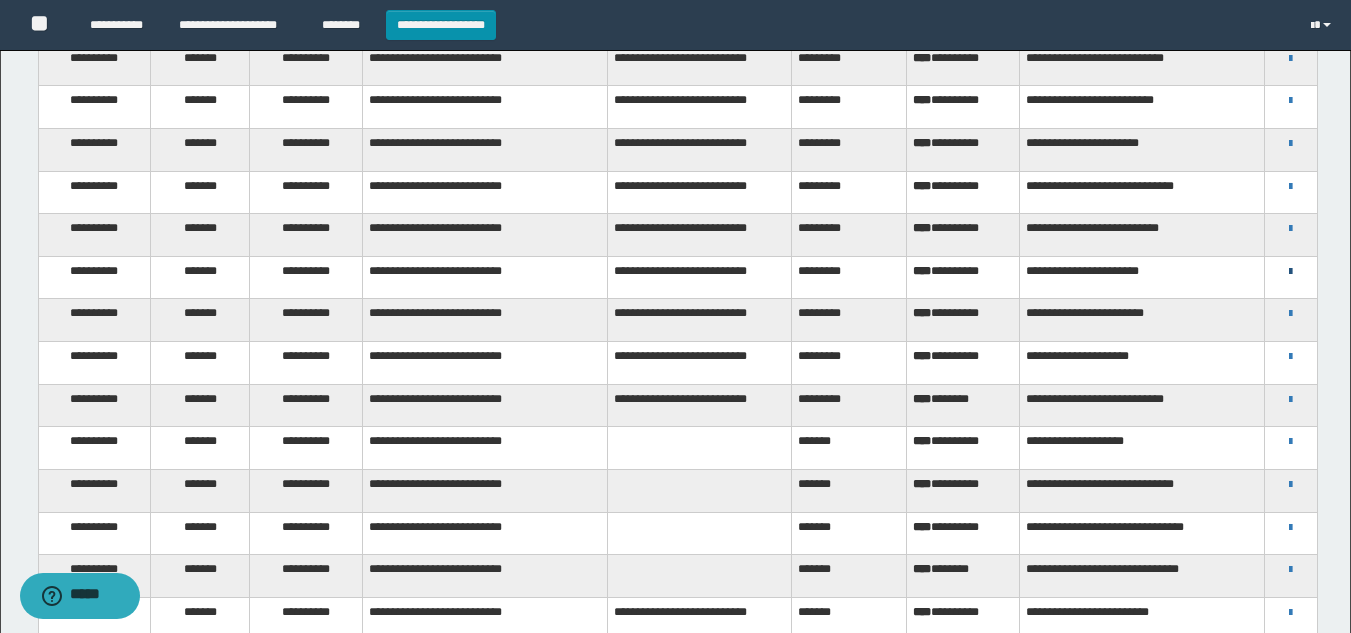 click at bounding box center (1290, 272) 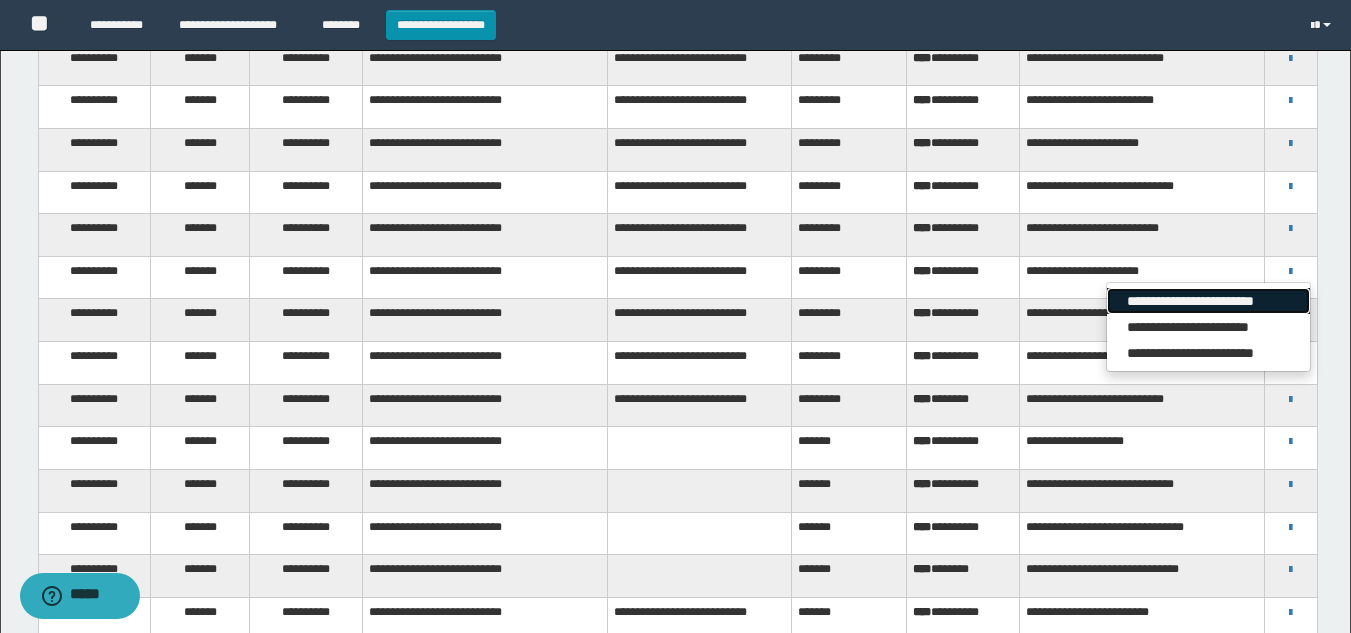 click on "**********" at bounding box center [1208, 301] 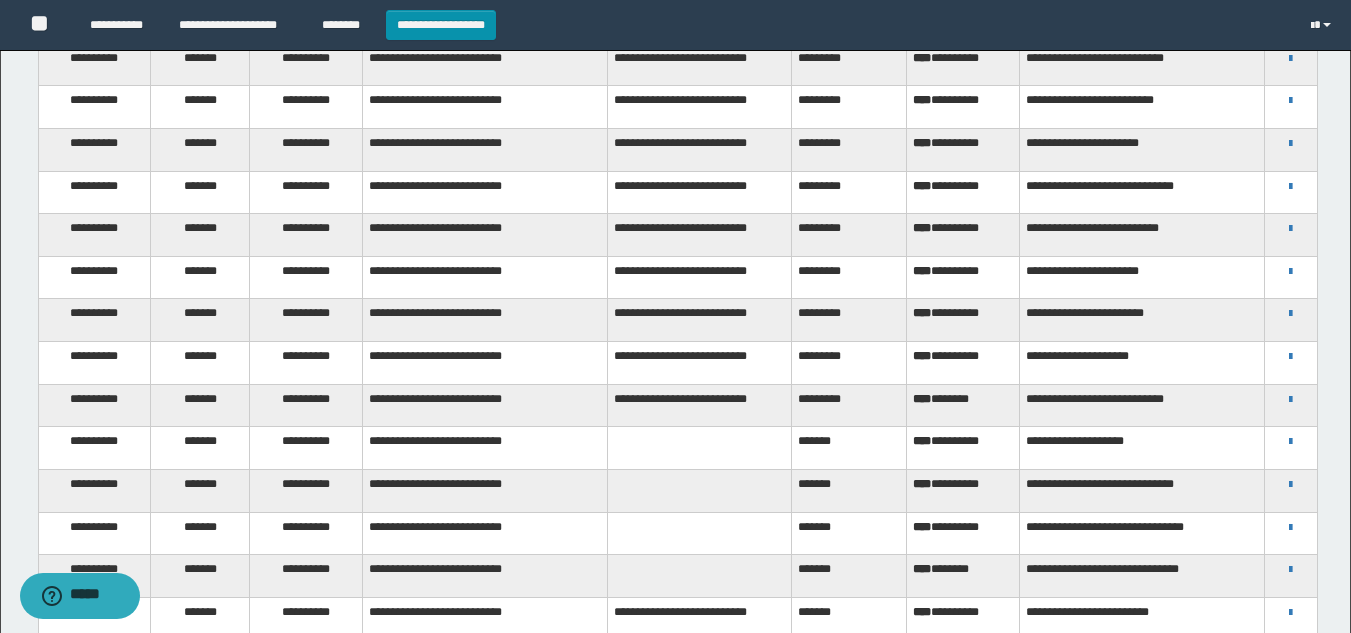 click on "**********" at bounding box center (675, 653) 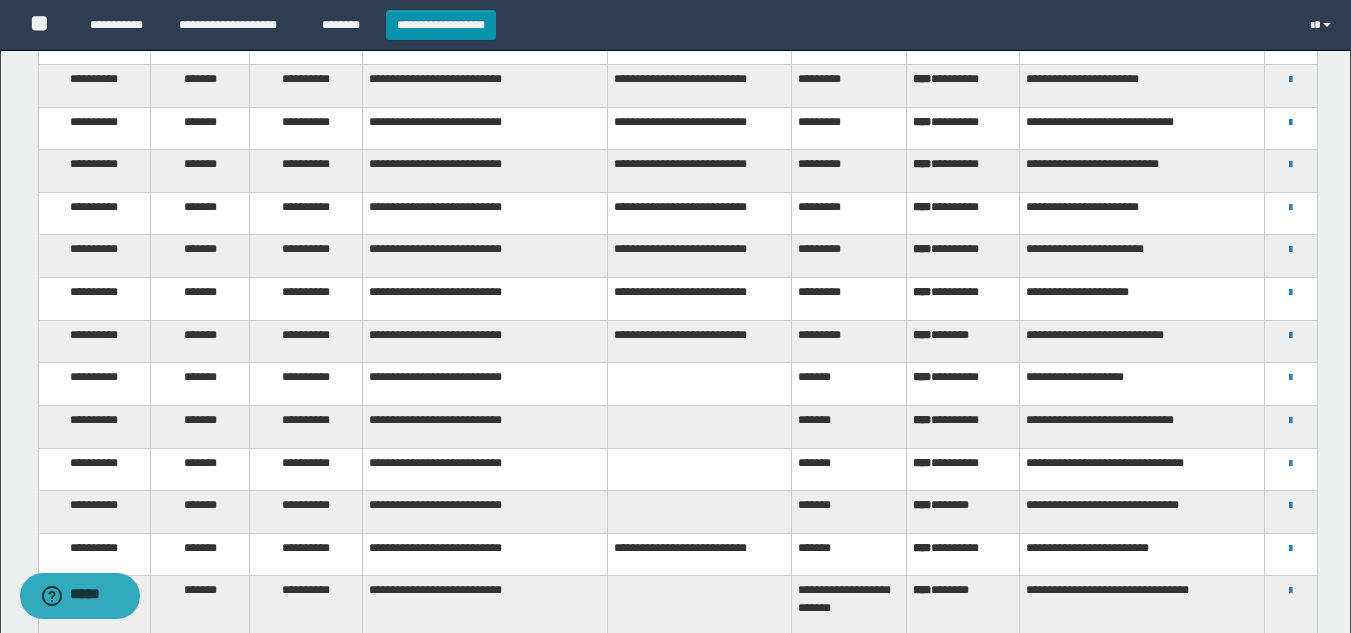 scroll, scrollTop: 300, scrollLeft: 0, axis: vertical 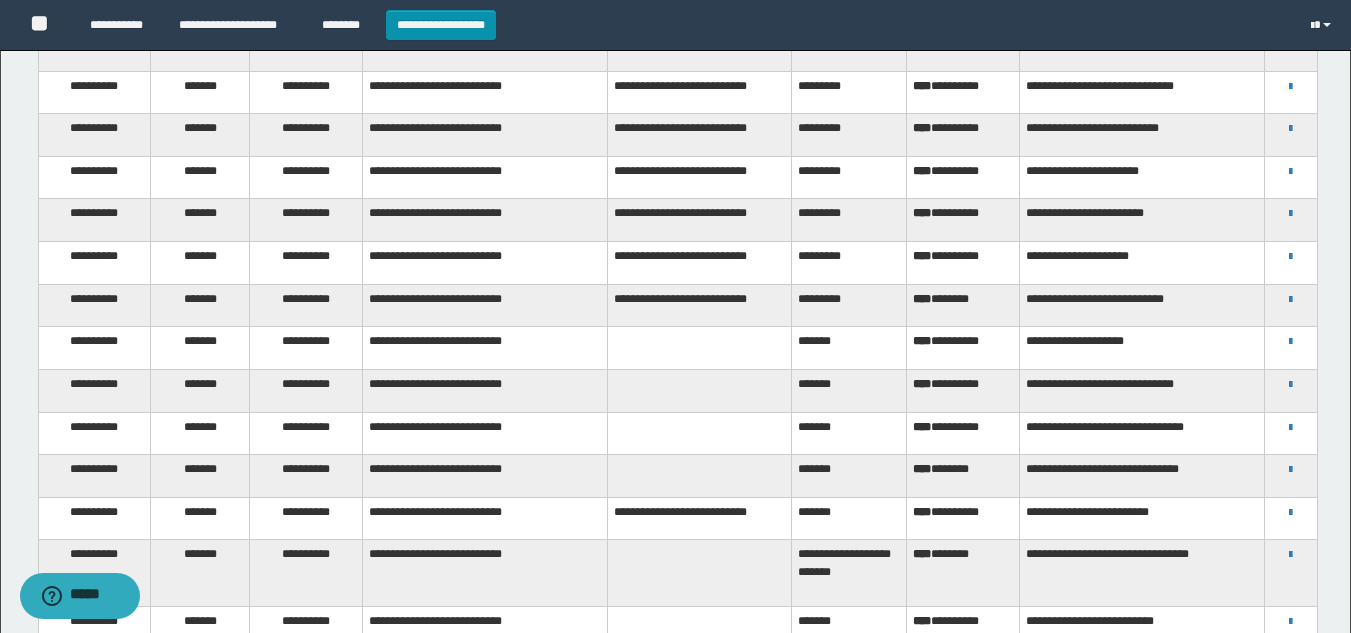 click on "**********" at bounding box center [675, 553] 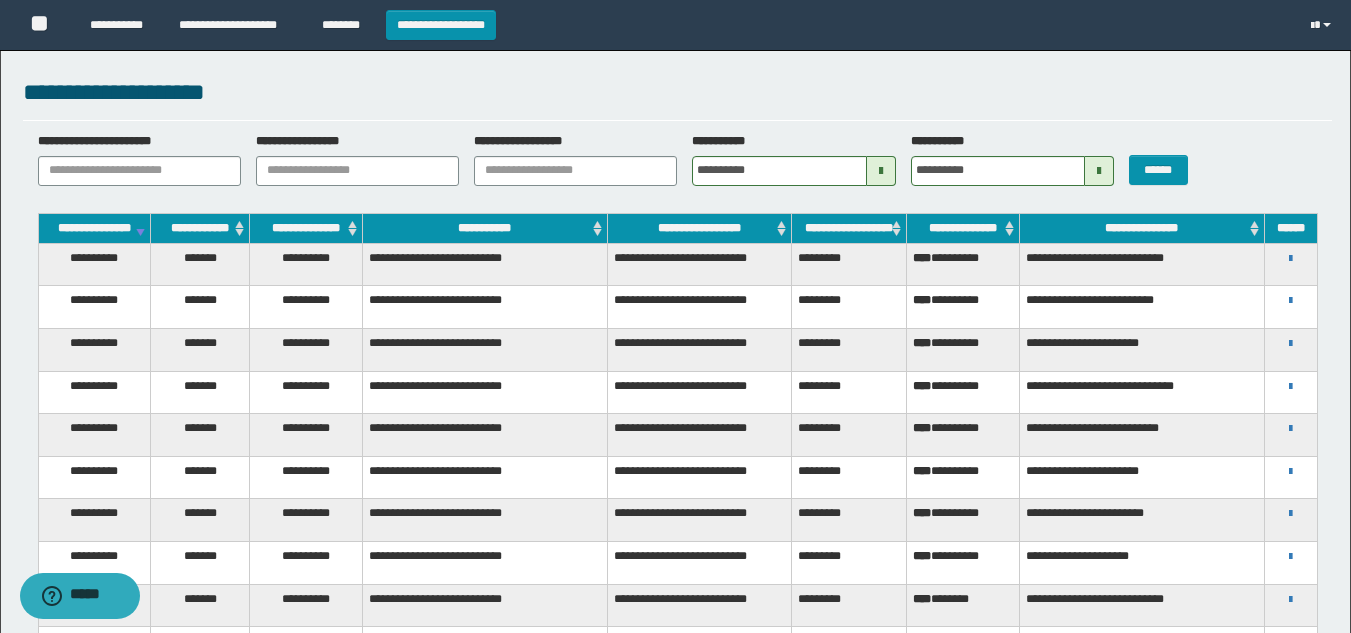 scroll, scrollTop: 100, scrollLeft: 0, axis: vertical 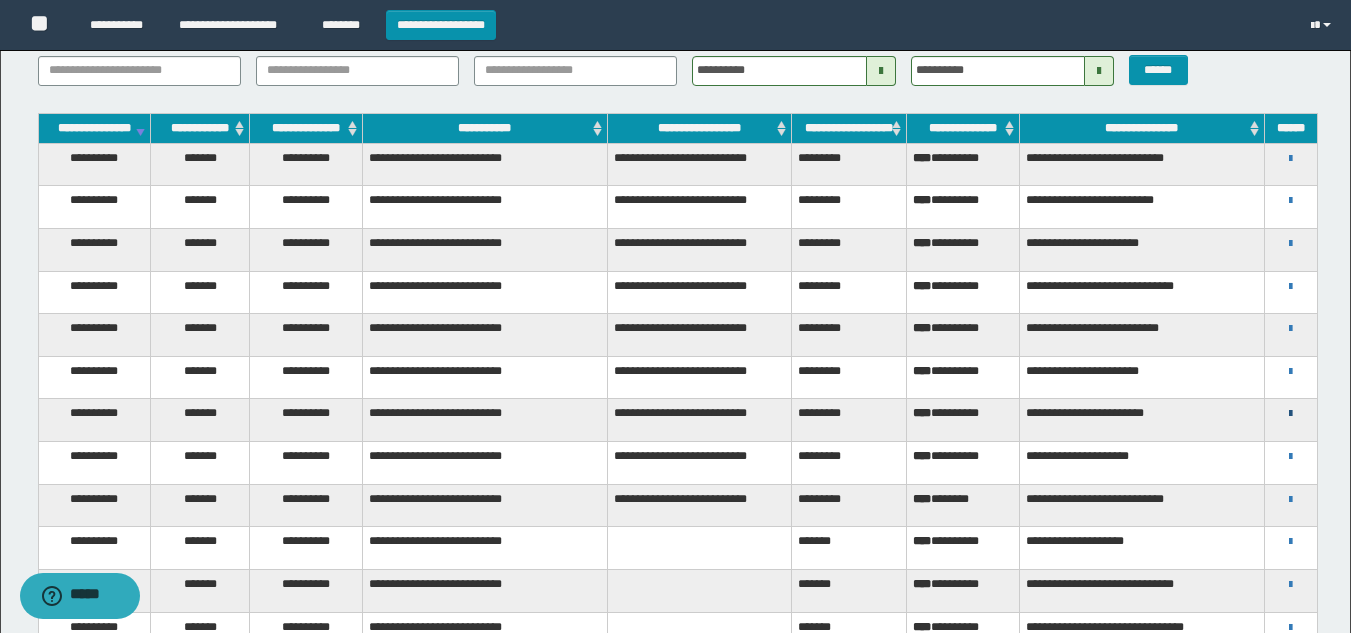 click at bounding box center [1290, 414] 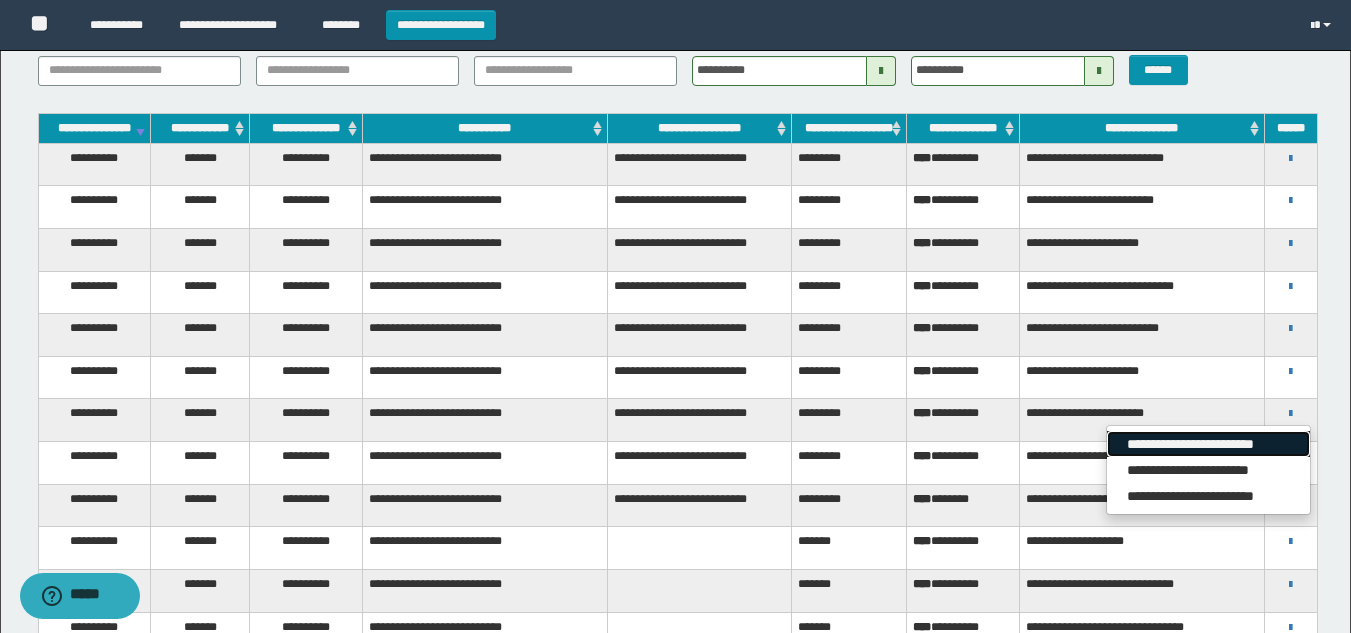 click on "**********" at bounding box center [1208, 444] 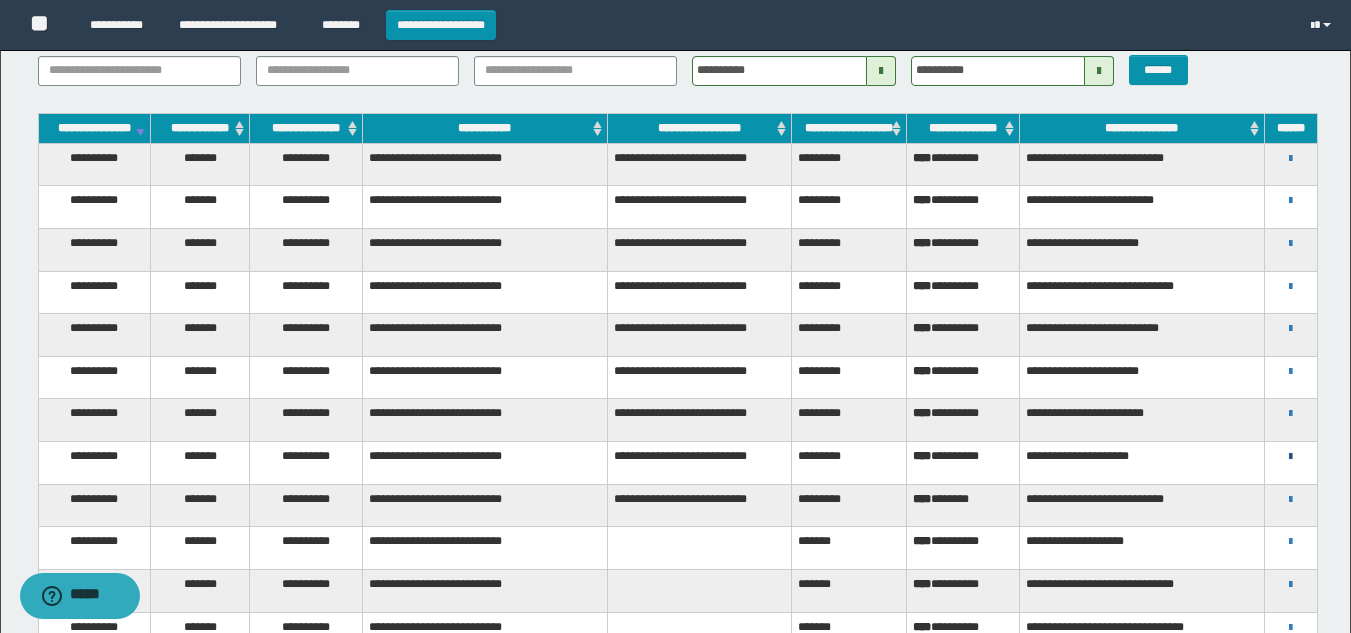 click at bounding box center [1290, 457] 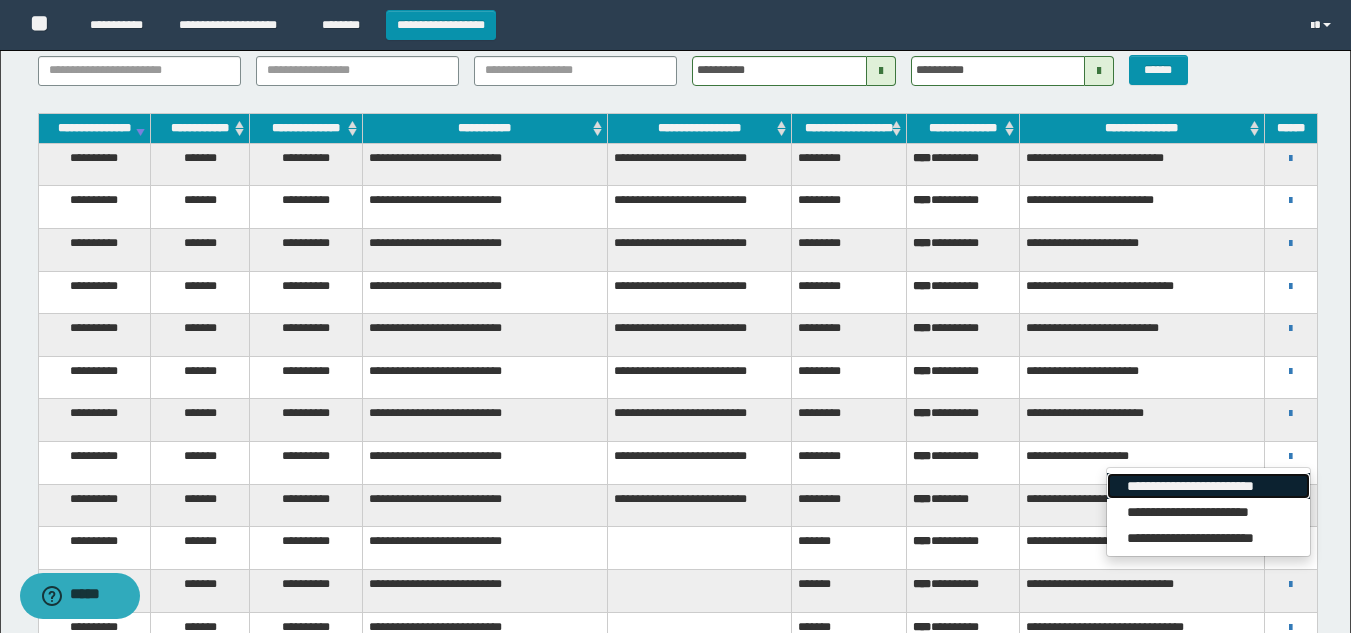 click on "**********" at bounding box center (1208, 486) 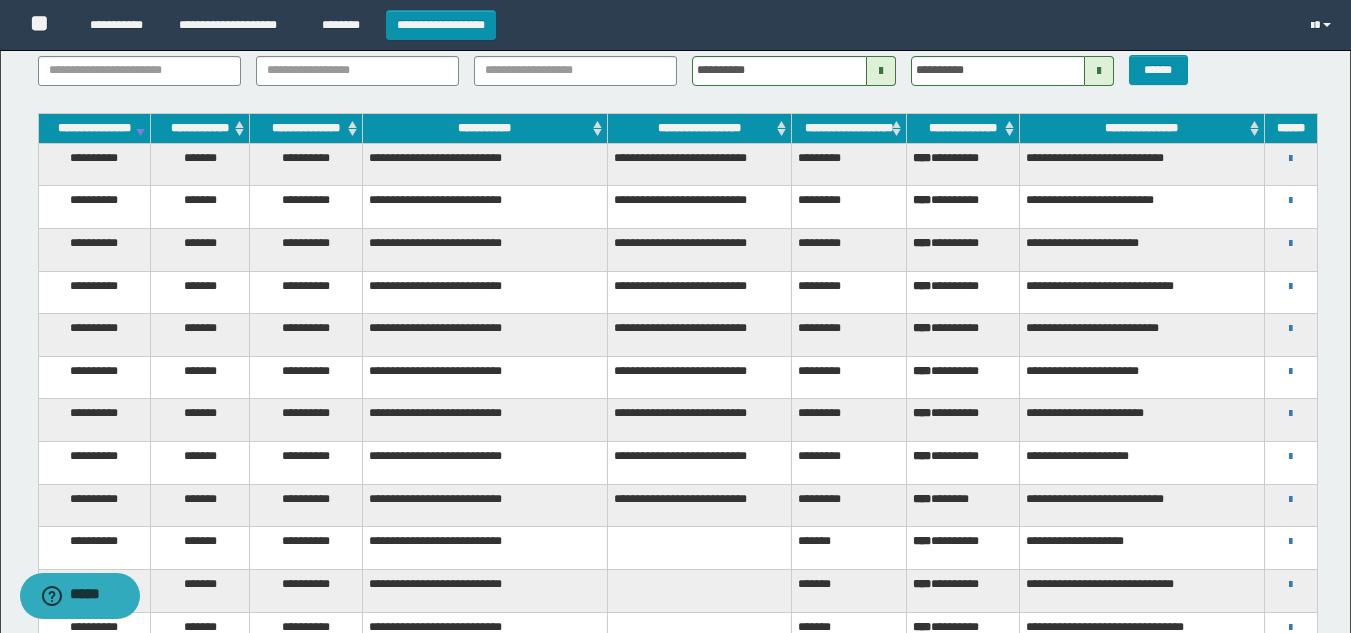 click on "**********" at bounding box center [677, 66] 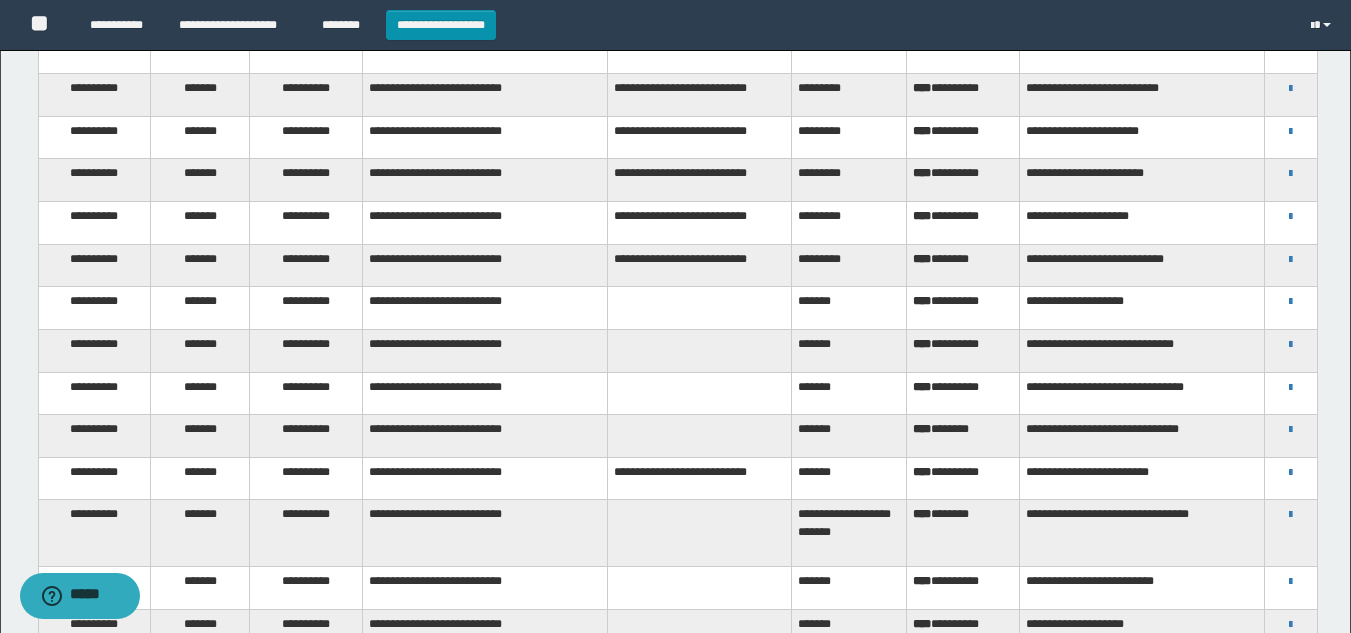 scroll, scrollTop: 400, scrollLeft: 0, axis: vertical 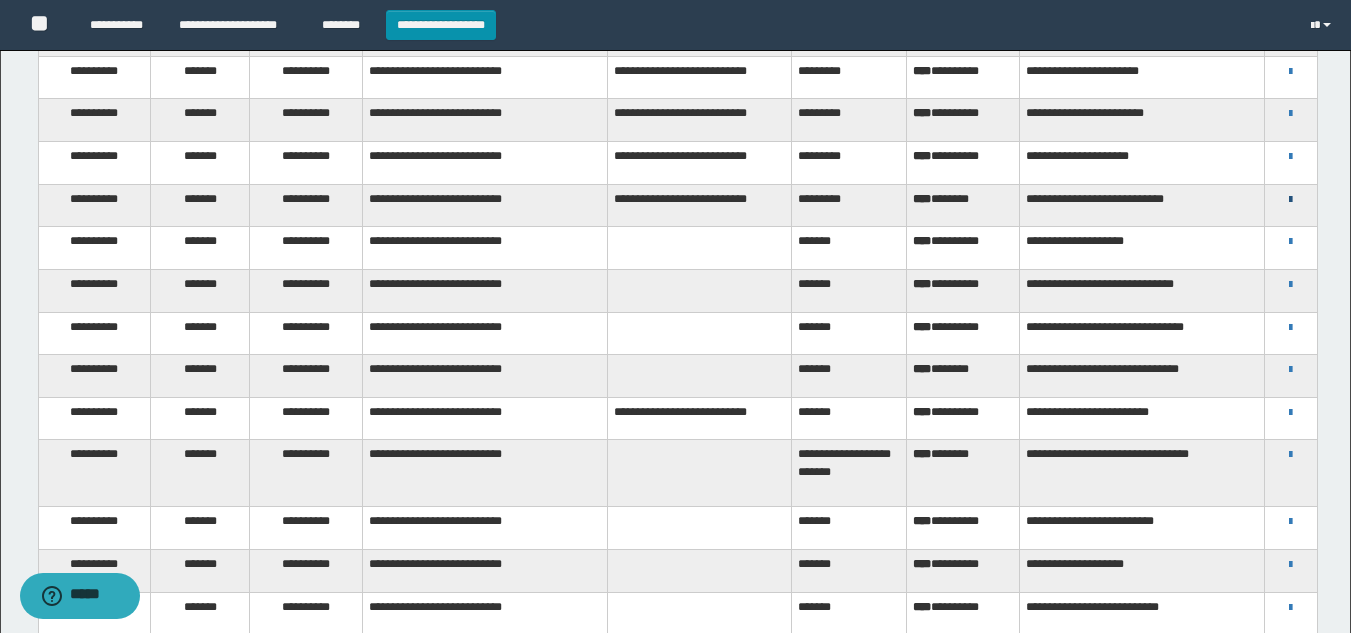 click at bounding box center (1290, 200) 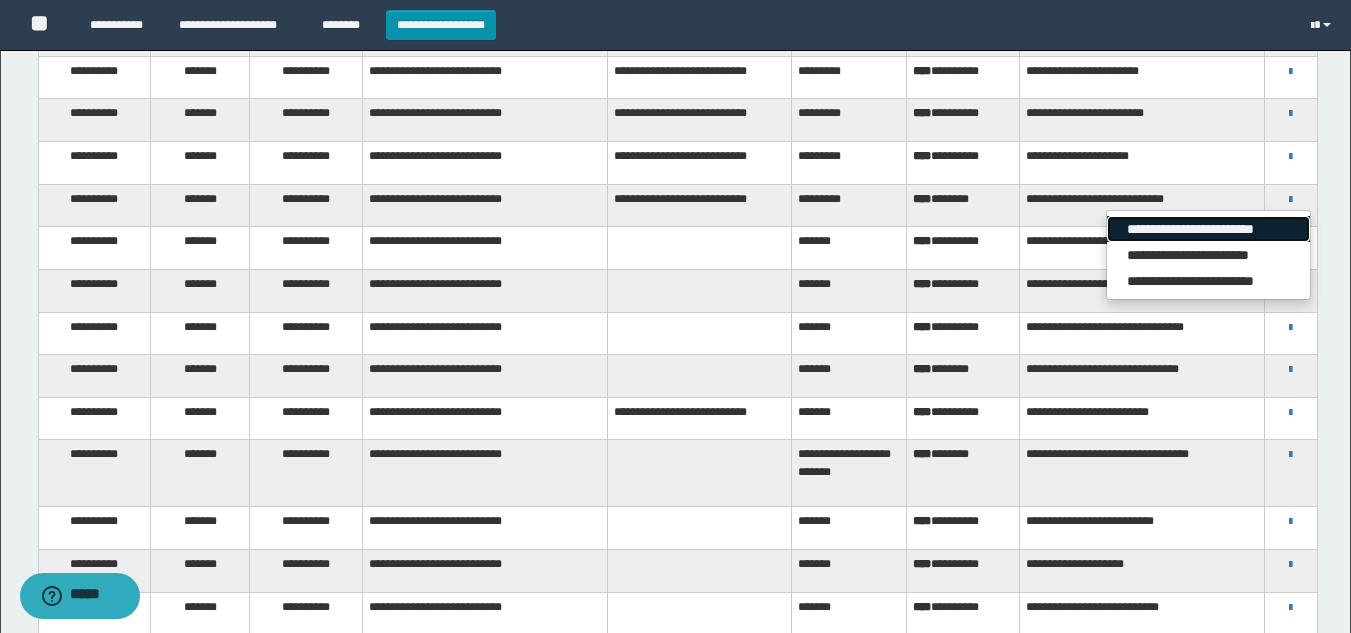 click on "**********" at bounding box center (1208, 229) 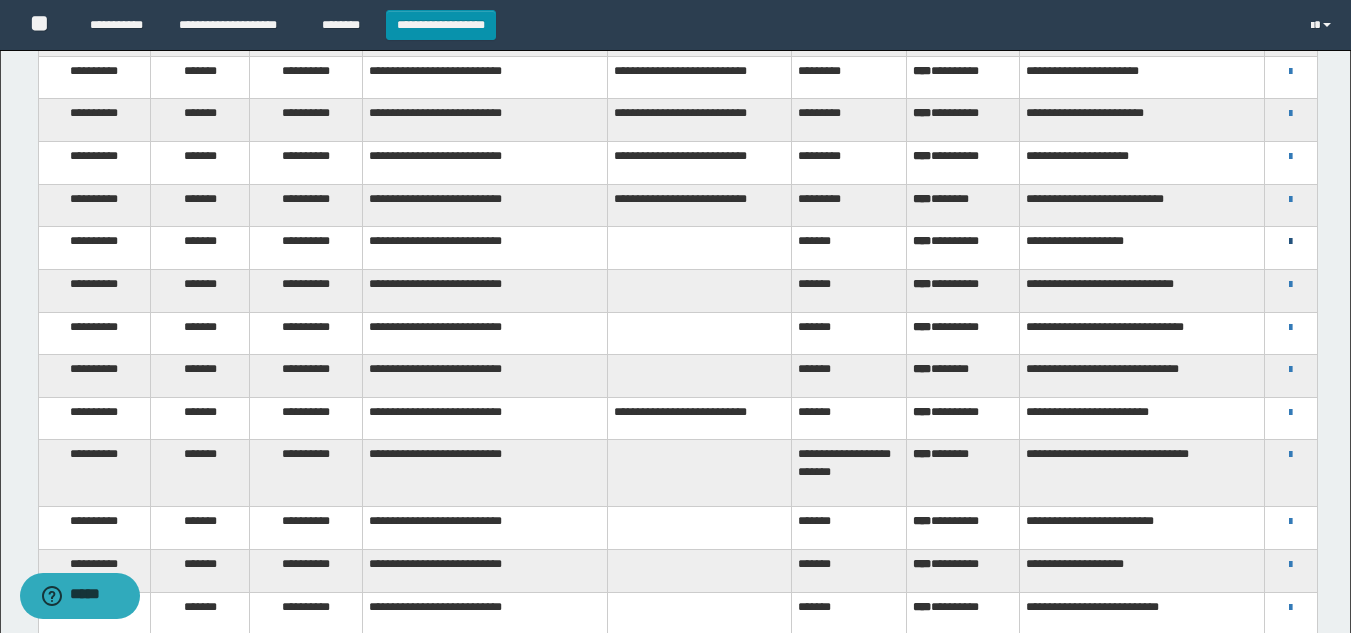 click at bounding box center [1290, 242] 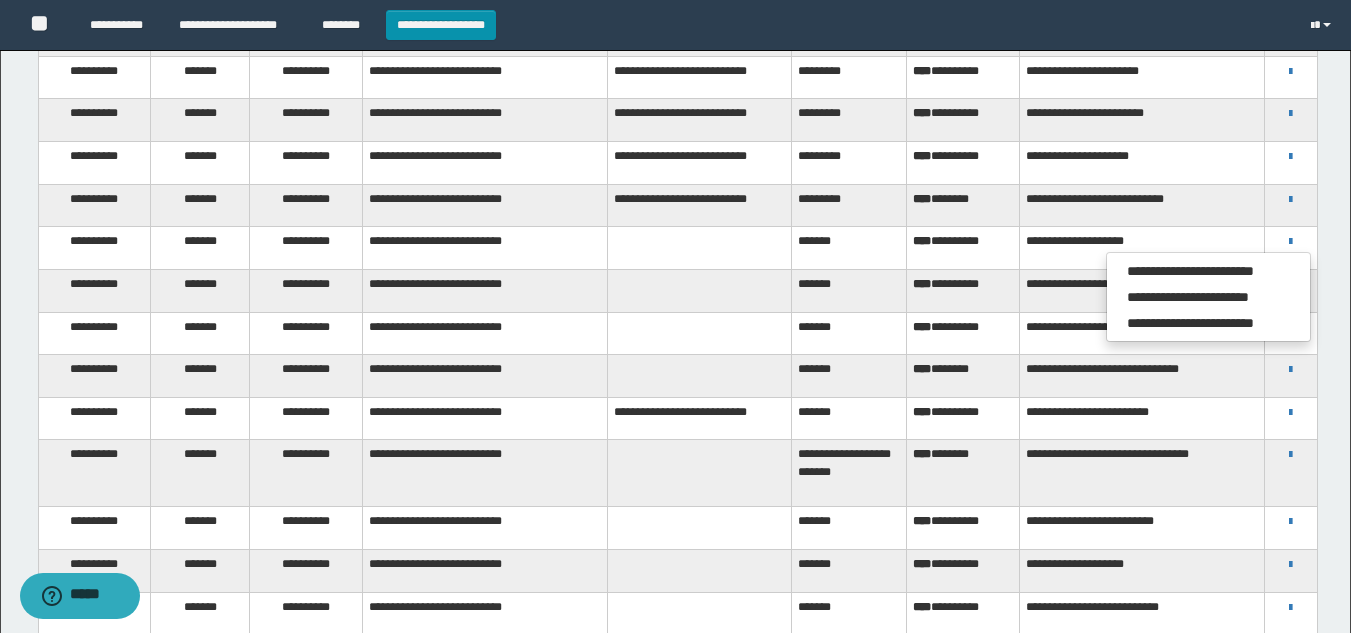 click on "**********" at bounding box center [675, 453] 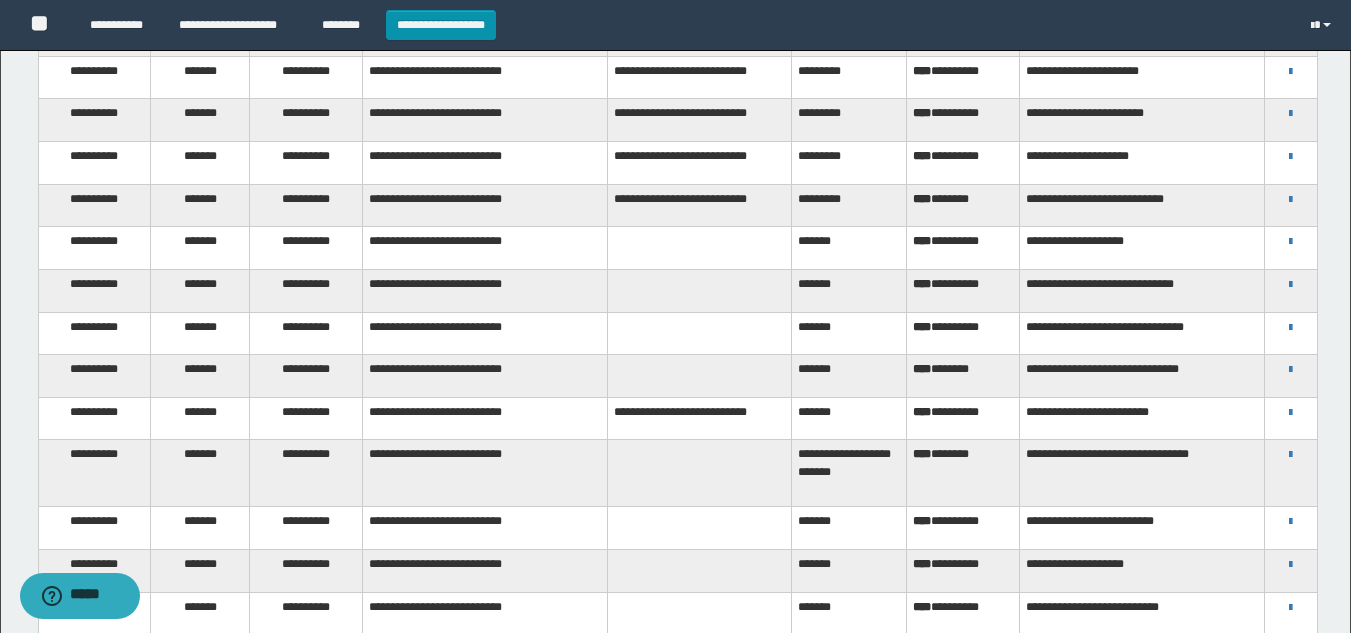 click on "**********" at bounding box center (1290, 163) 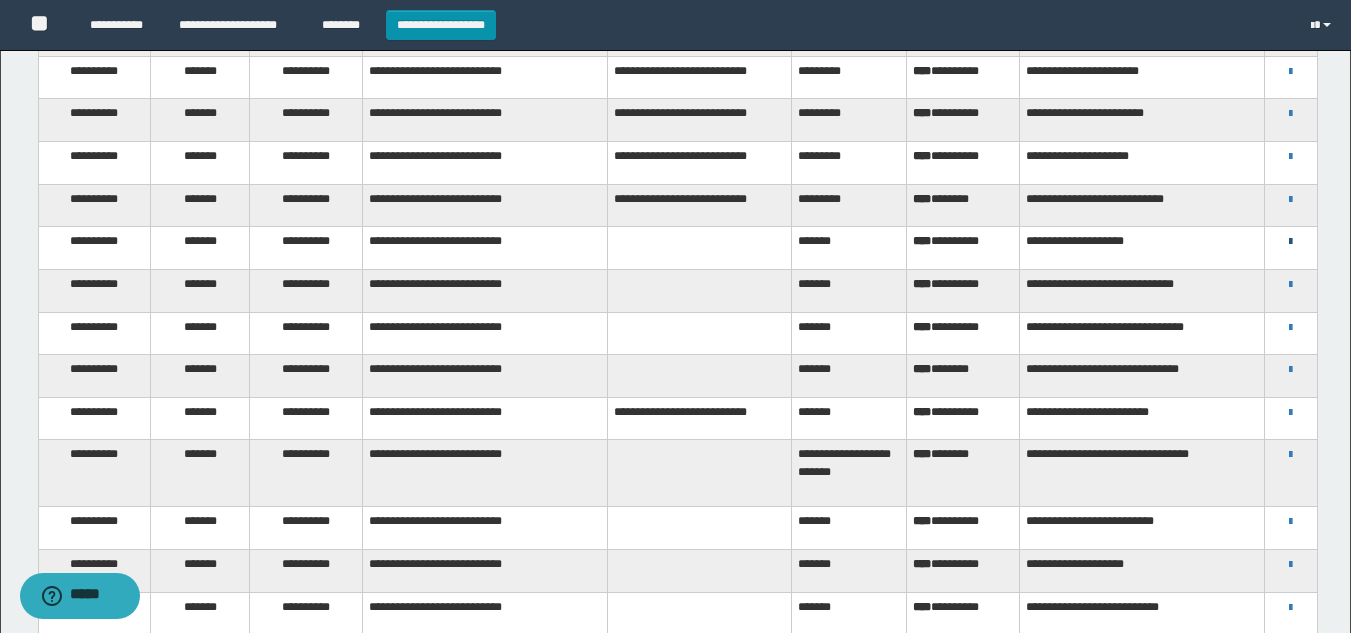 click at bounding box center [1290, 242] 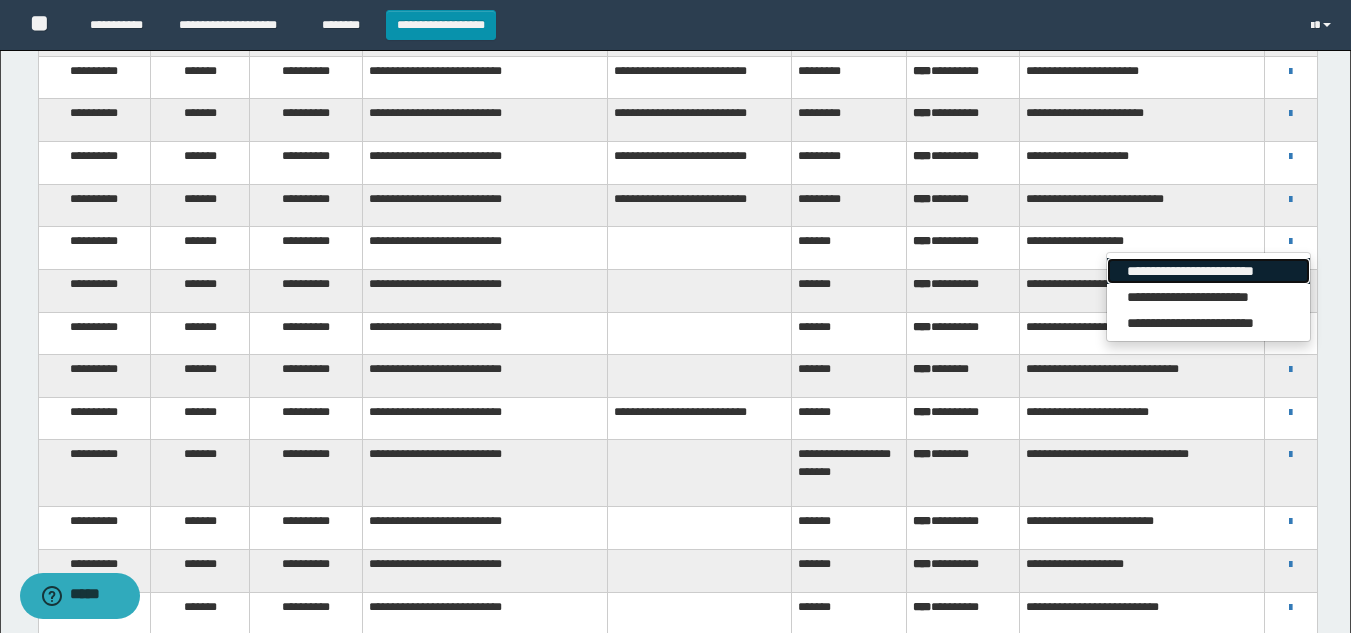 click on "**********" at bounding box center (1208, 271) 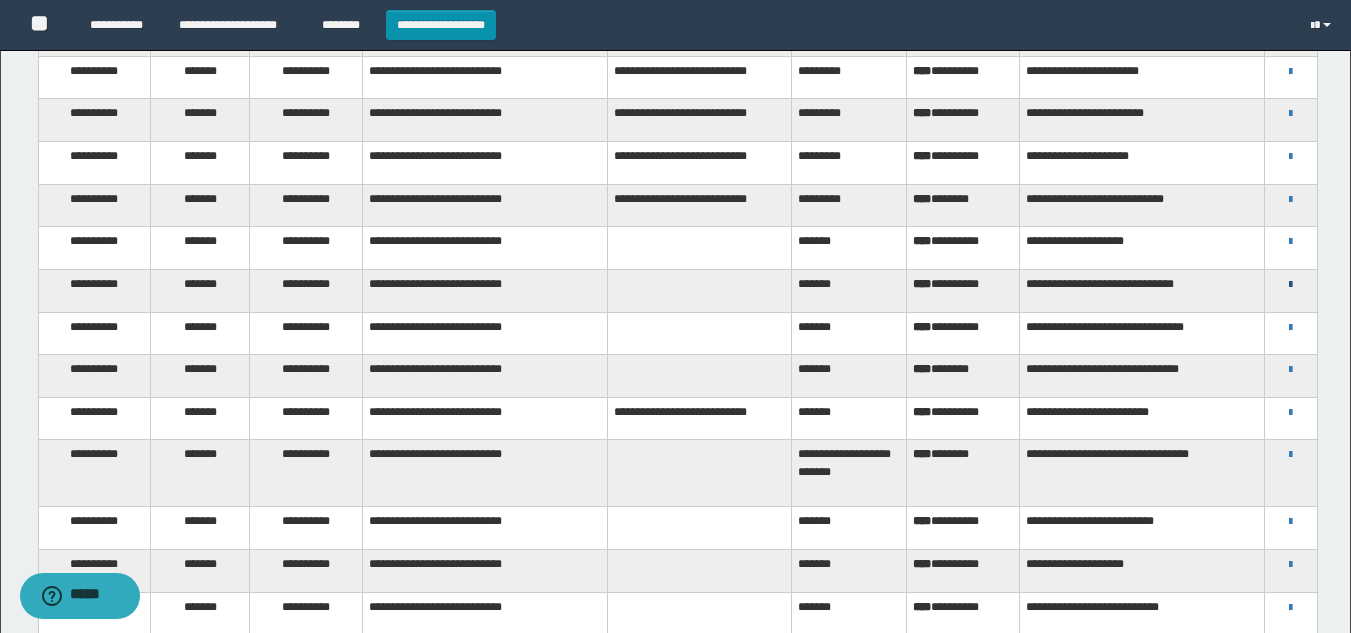 click at bounding box center [1290, 285] 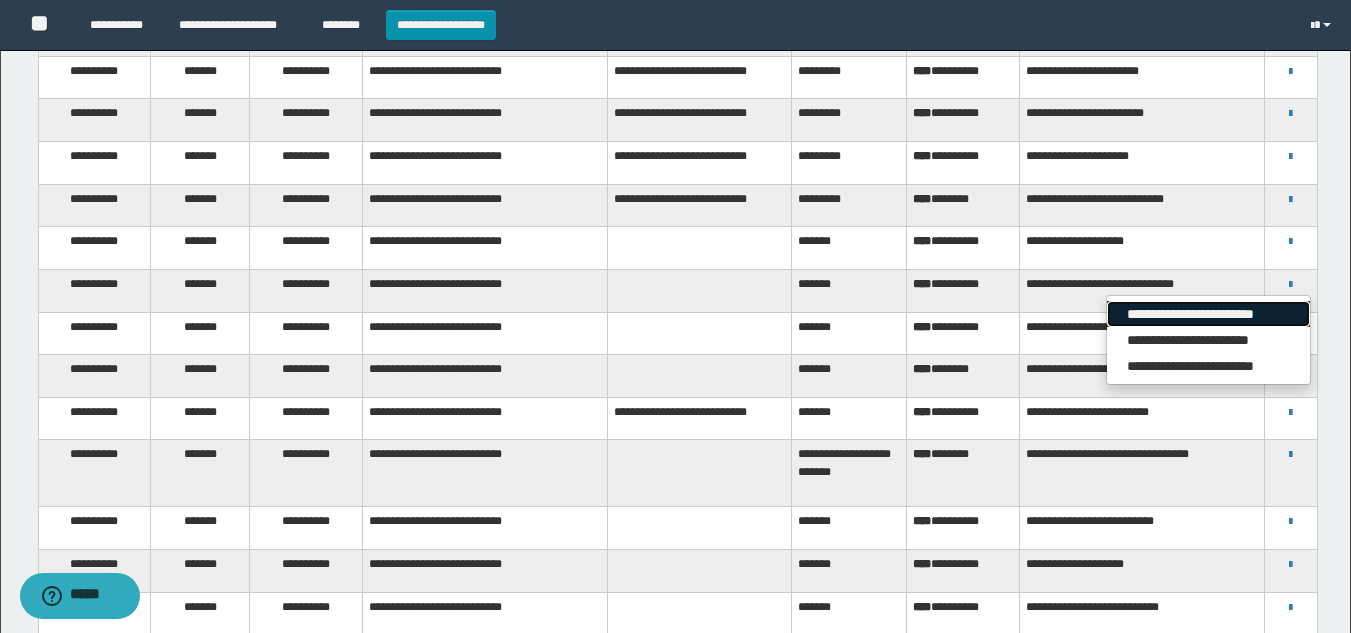 click on "**********" at bounding box center [1208, 314] 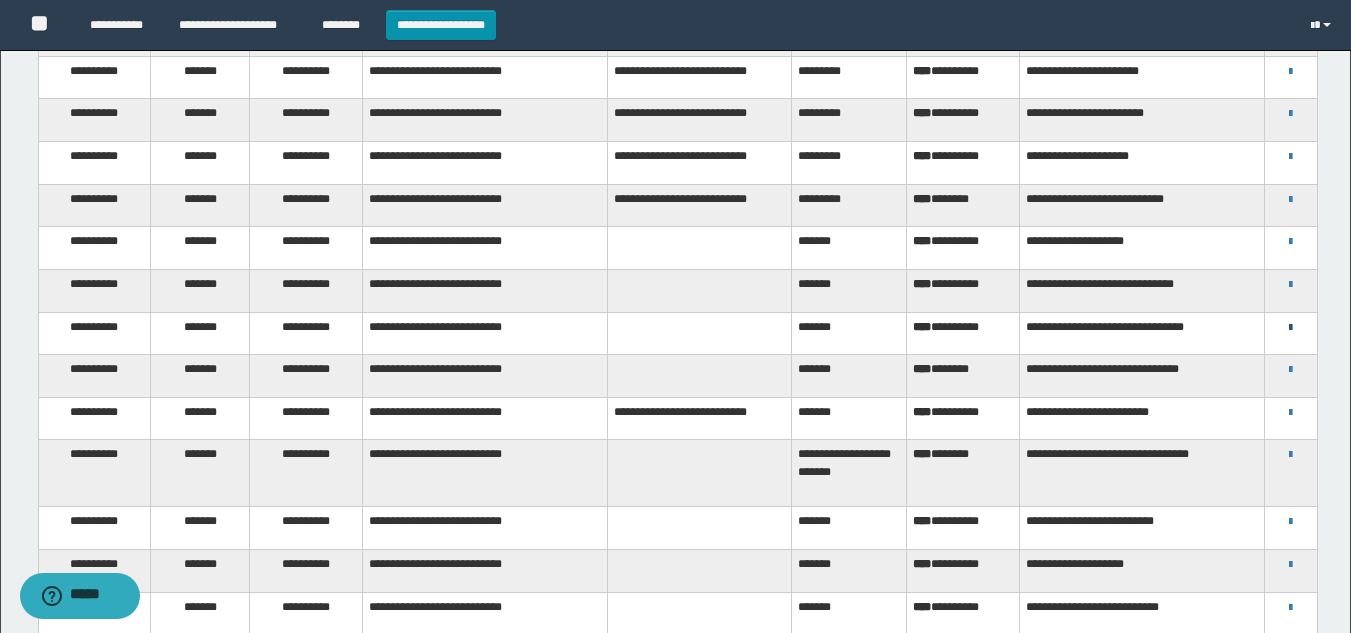 click at bounding box center (1290, 328) 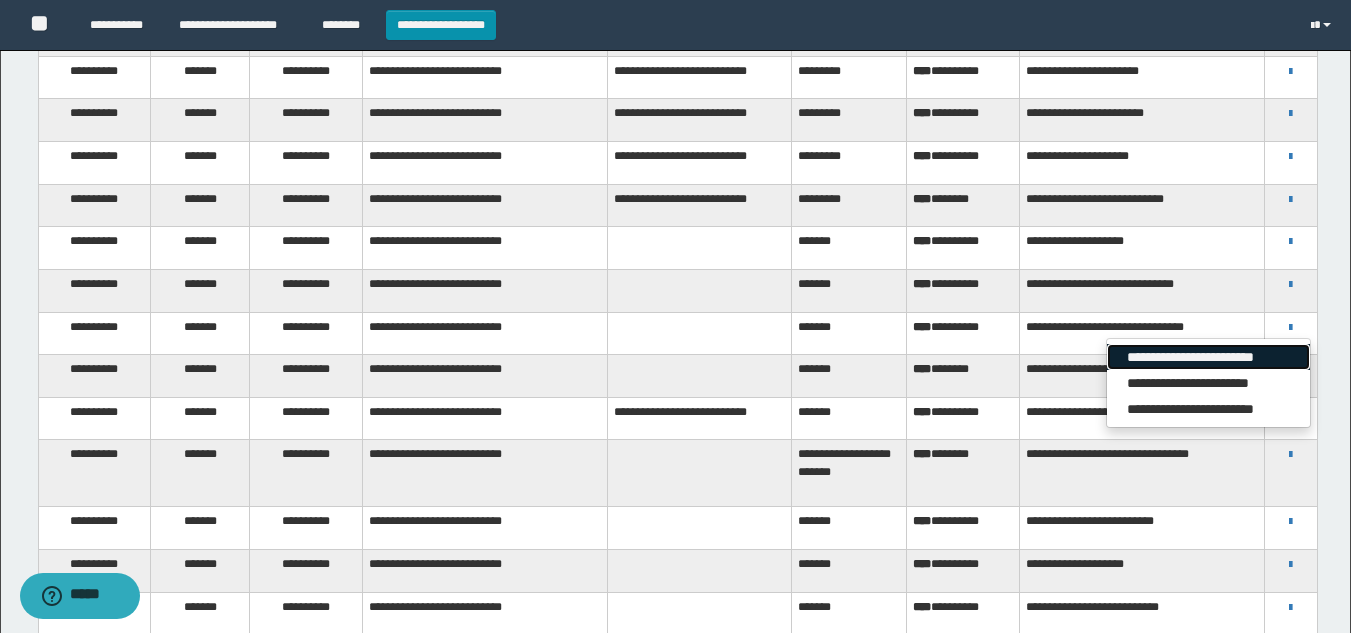 click on "**********" at bounding box center [1208, 357] 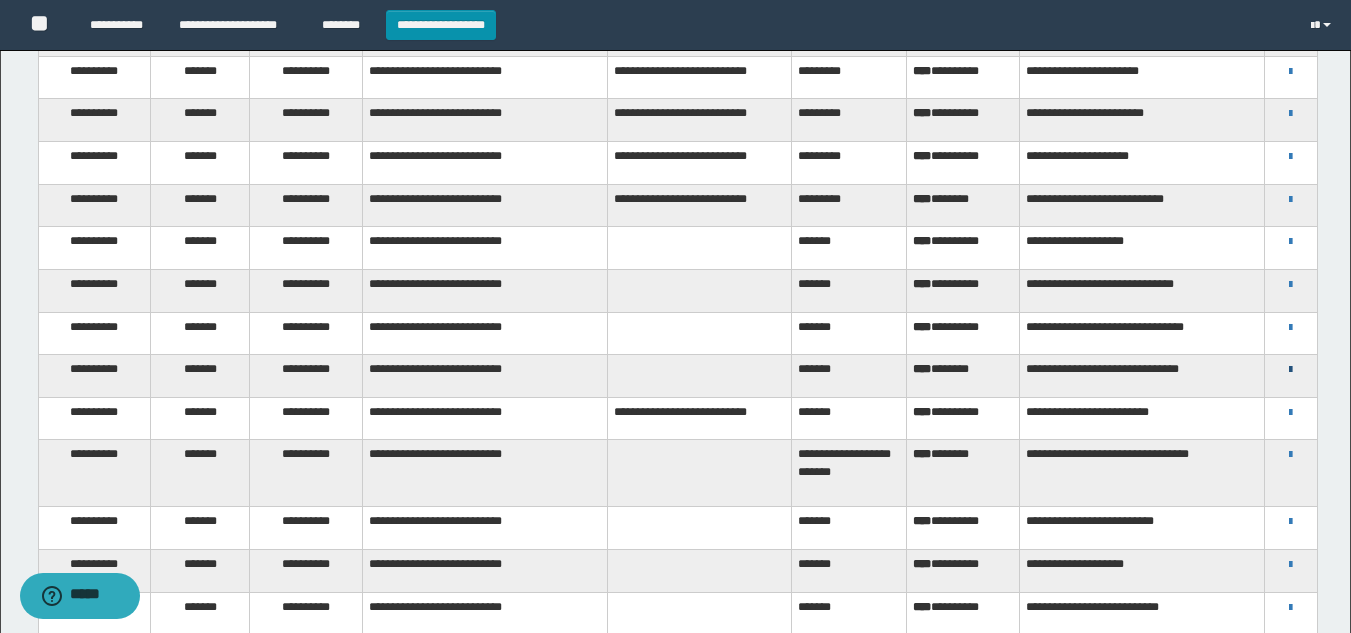 click at bounding box center (1290, 370) 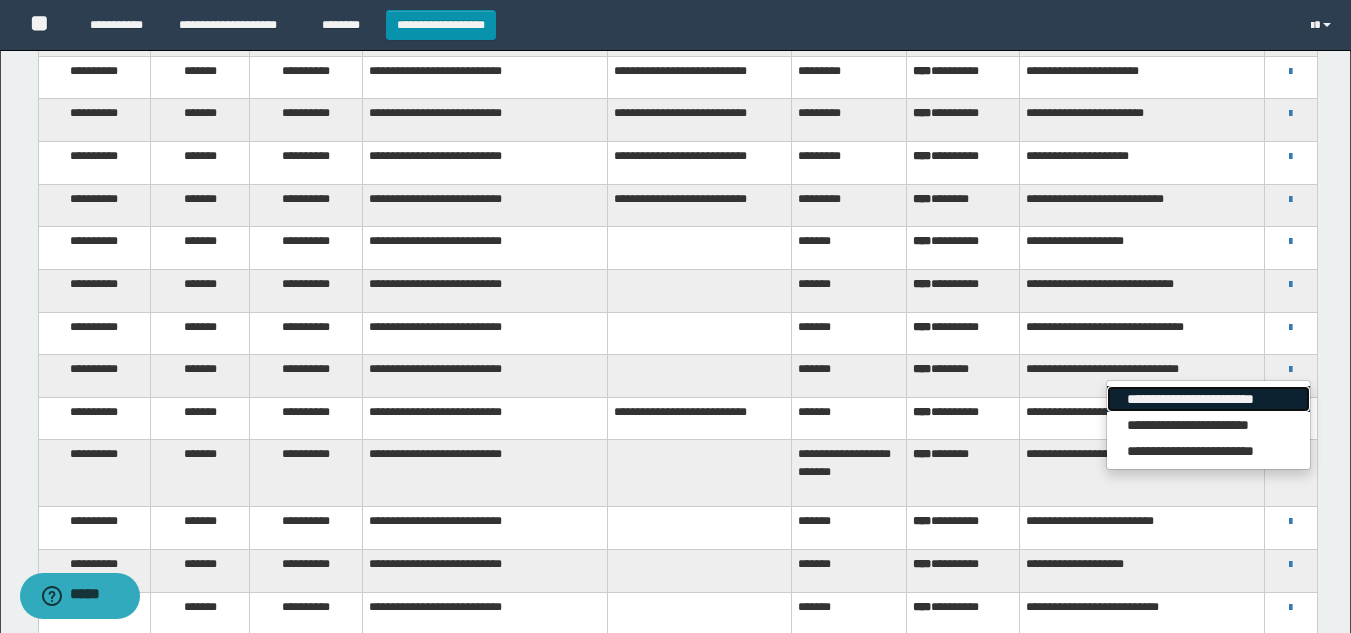 click on "**********" at bounding box center [1208, 399] 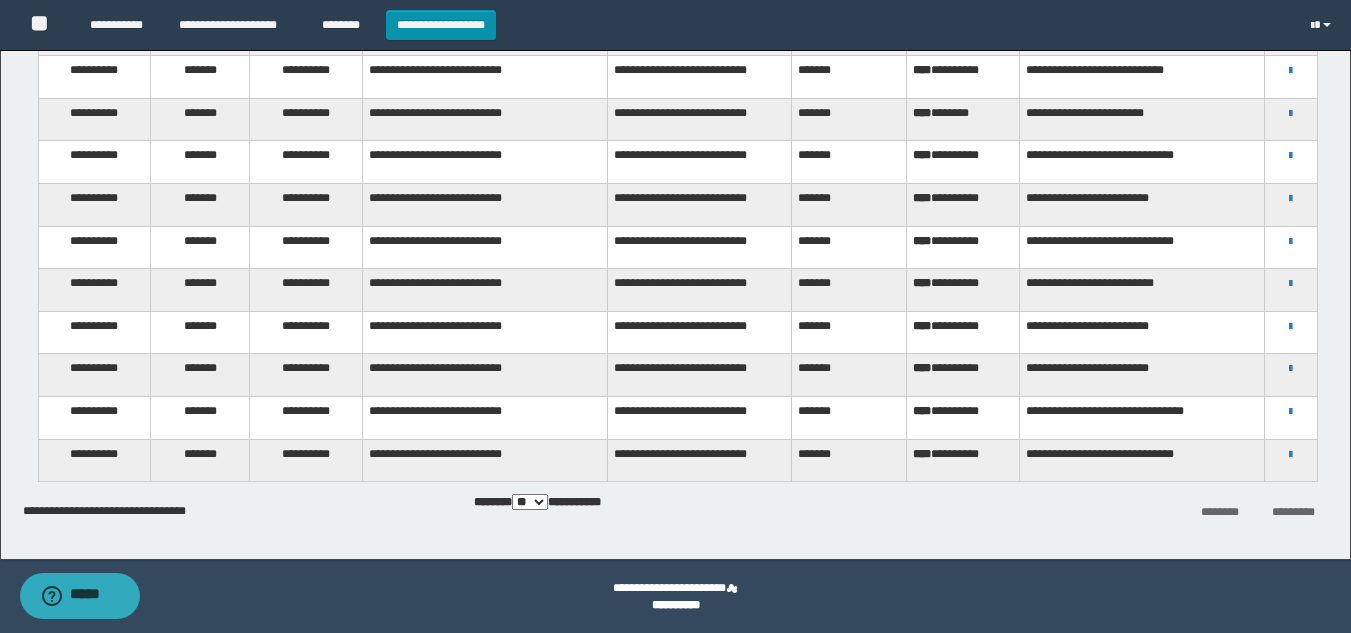 scroll, scrollTop: 1108, scrollLeft: 0, axis: vertical 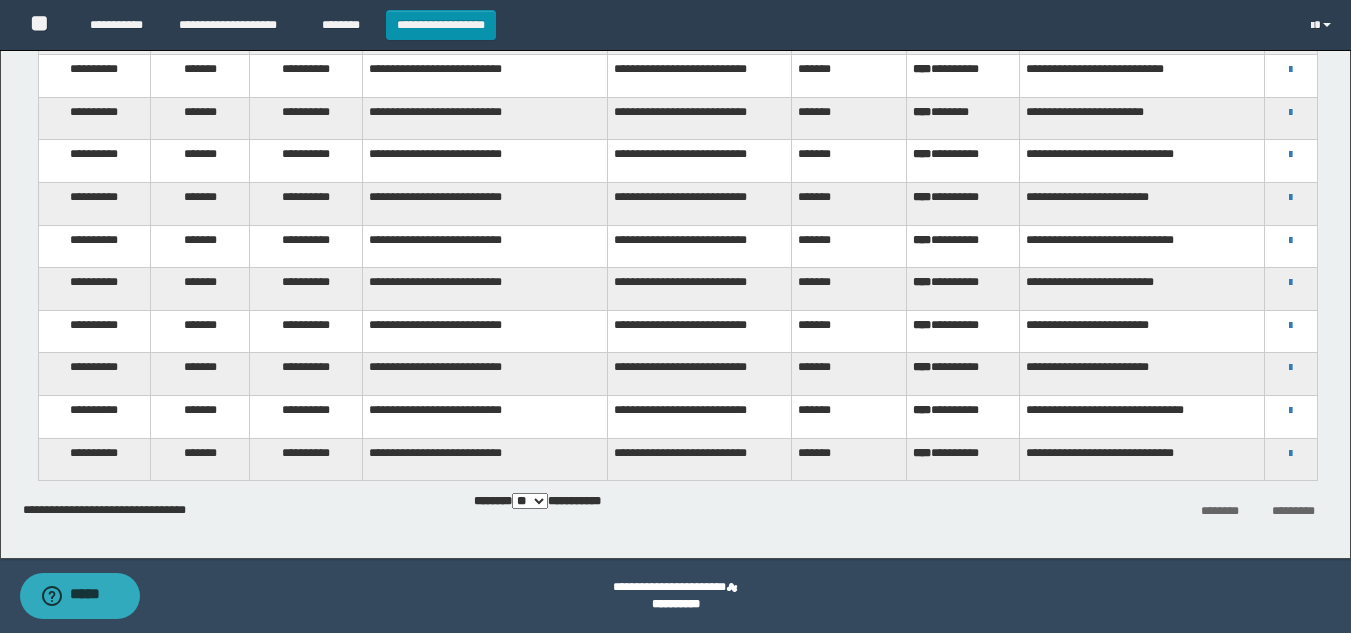 click on "**********" at bounding box center [551, 502] 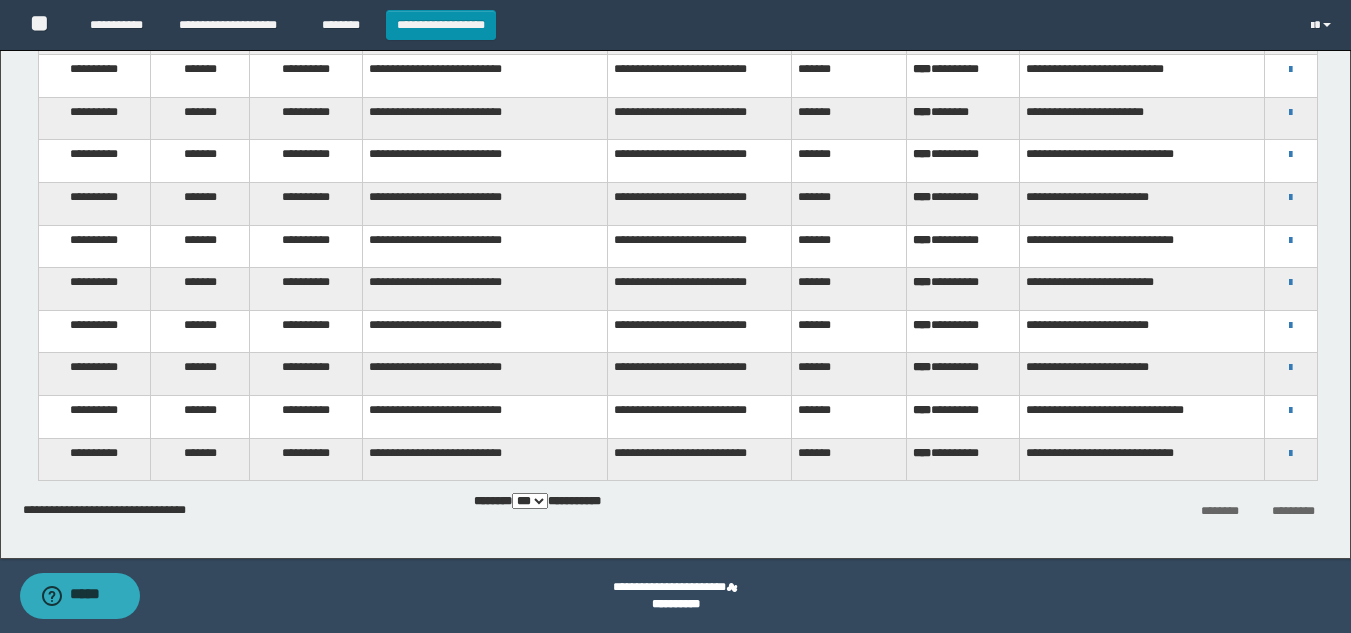 click on "** *** ***" at bounding box center (530, 501) 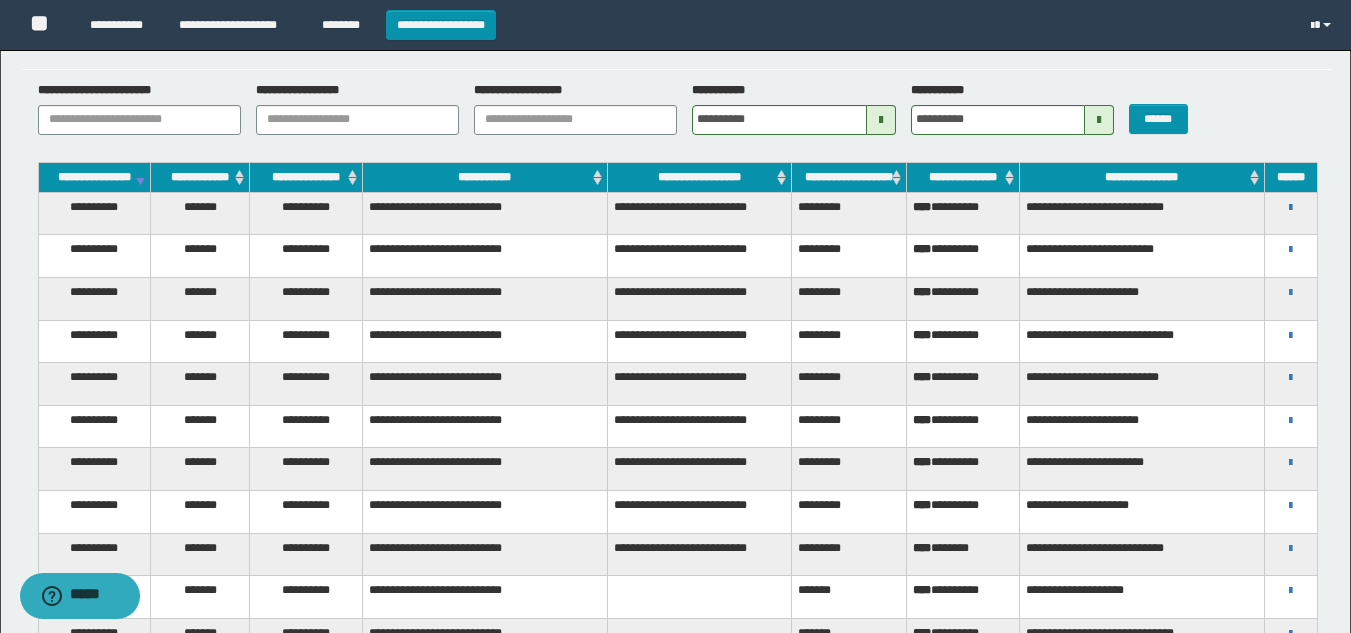 scroll, scrollTop: 100, scrollLeft: 0, axis: vertical 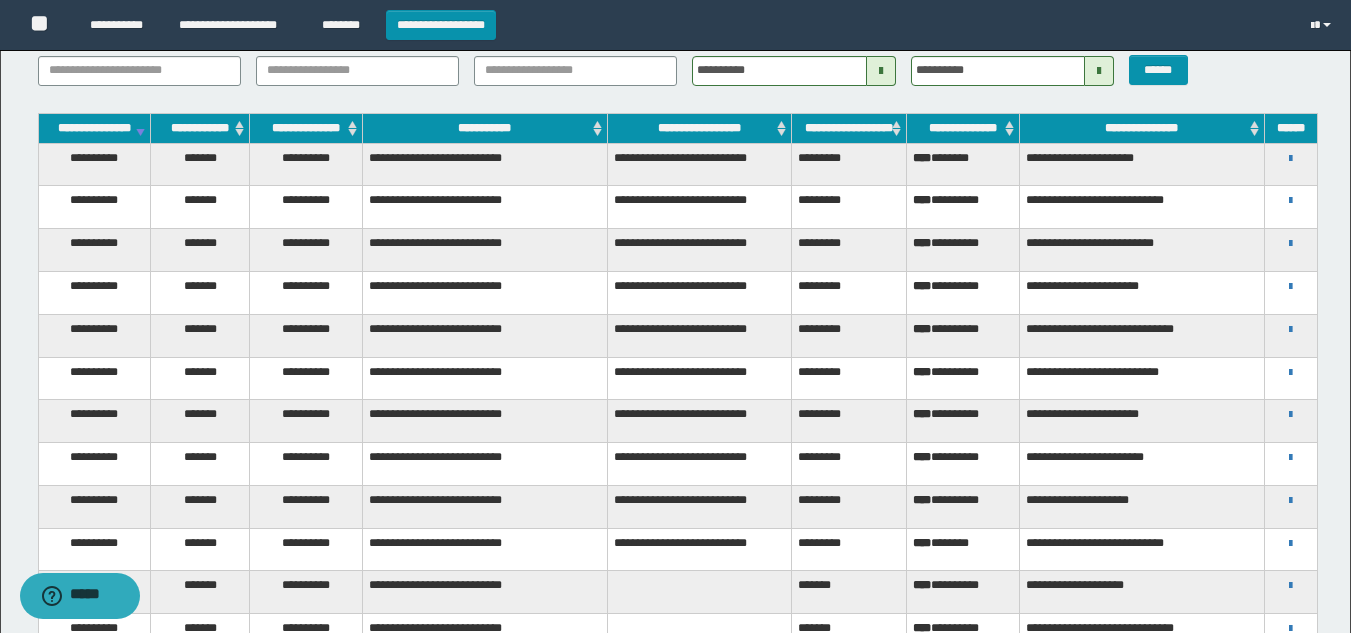 drag, startPoint x: 1124, startPoint y: 409, endPoint x: 1143, endPoint y: 405, distance: 19.416489 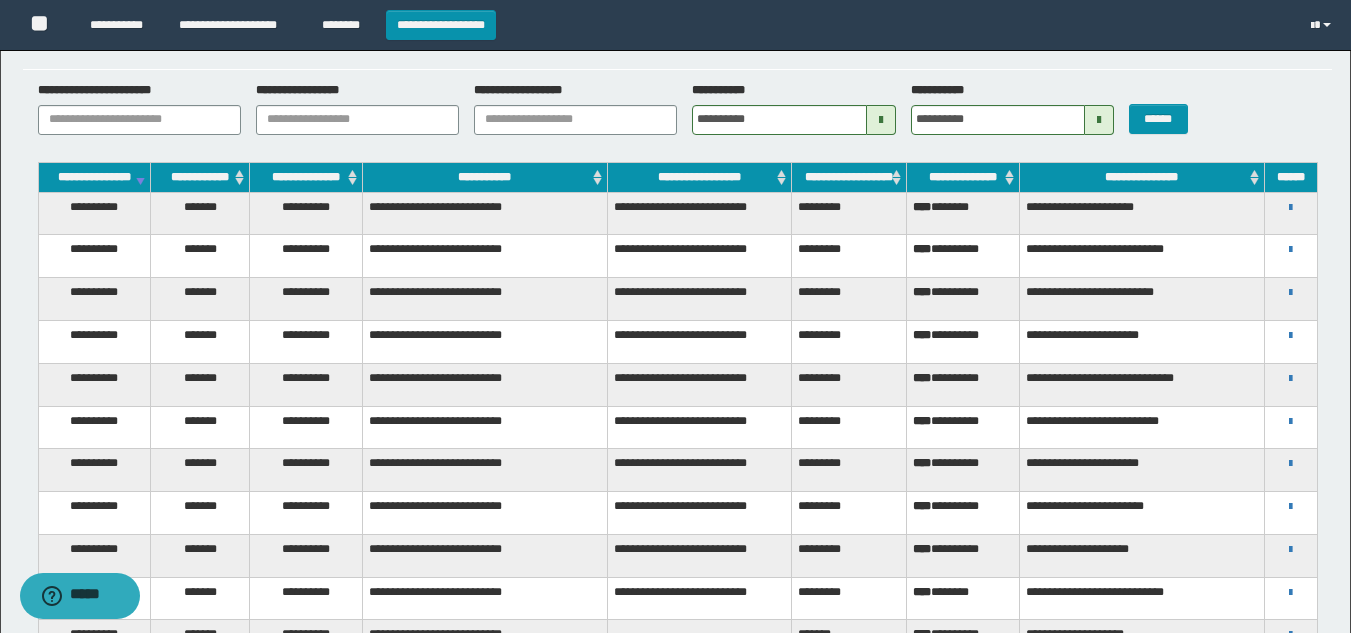 scroll, scrollTop: 100, scrollLeft: 0, axis: vertical 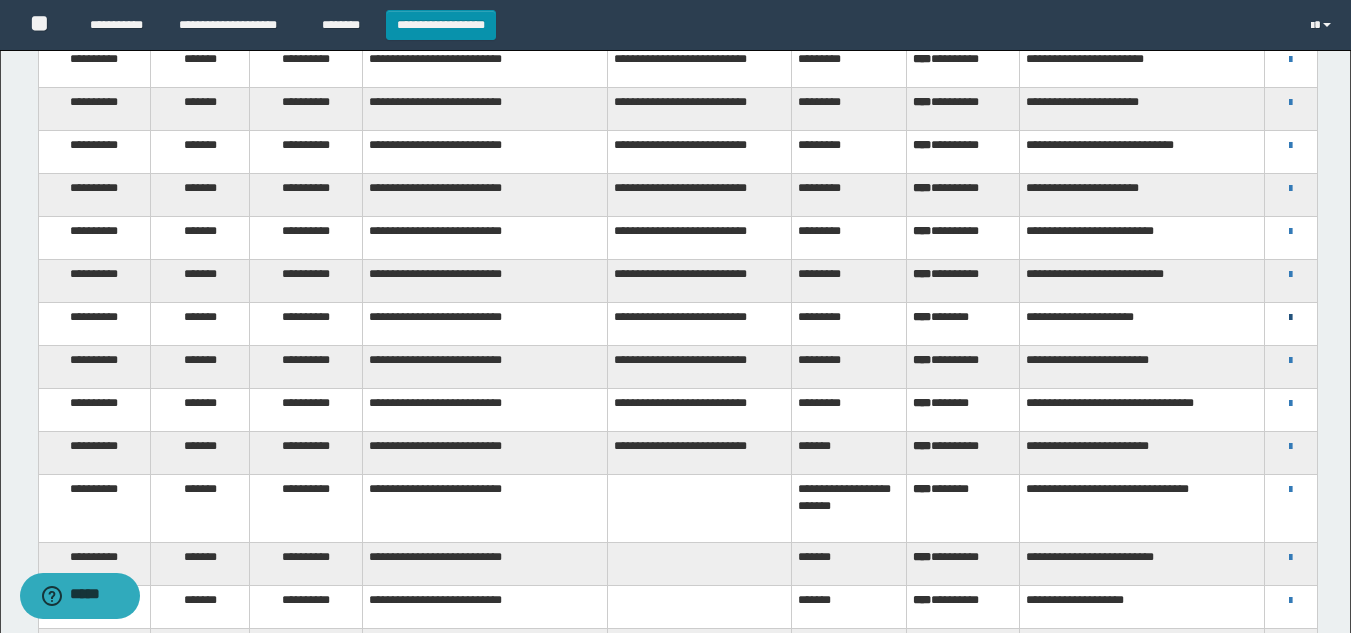 click at bounding box center [1290, 318] 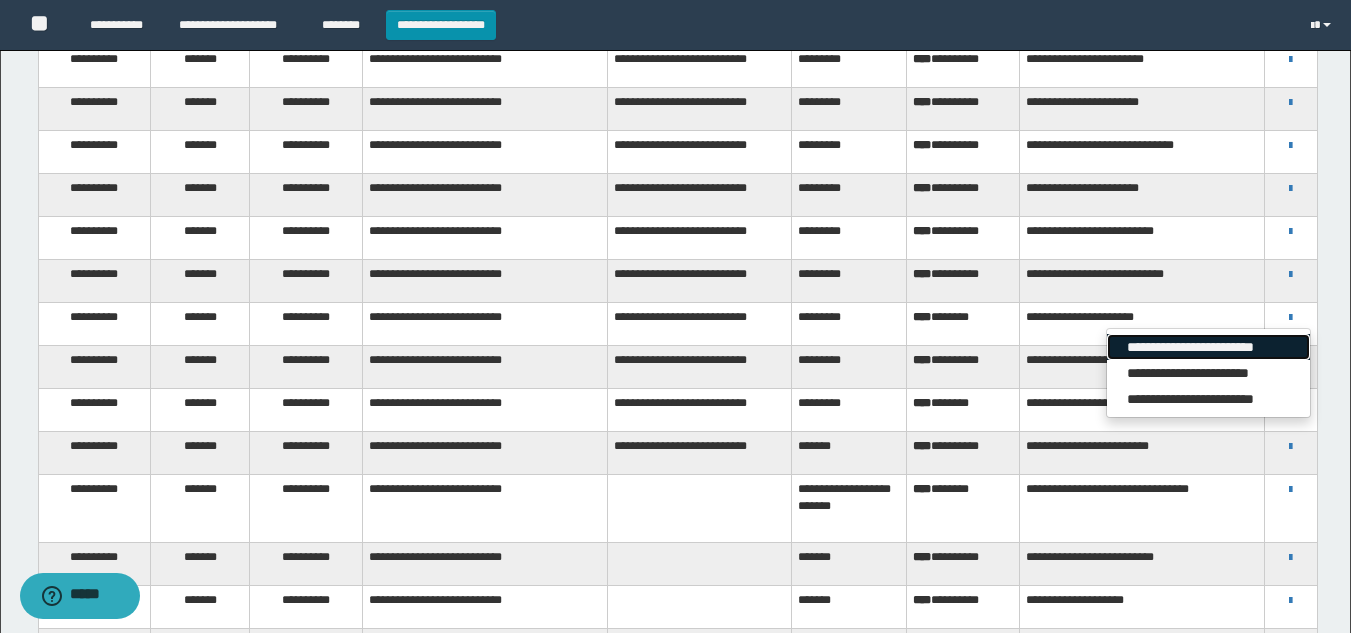 click on "**********" at bounding box center [1208, 347] 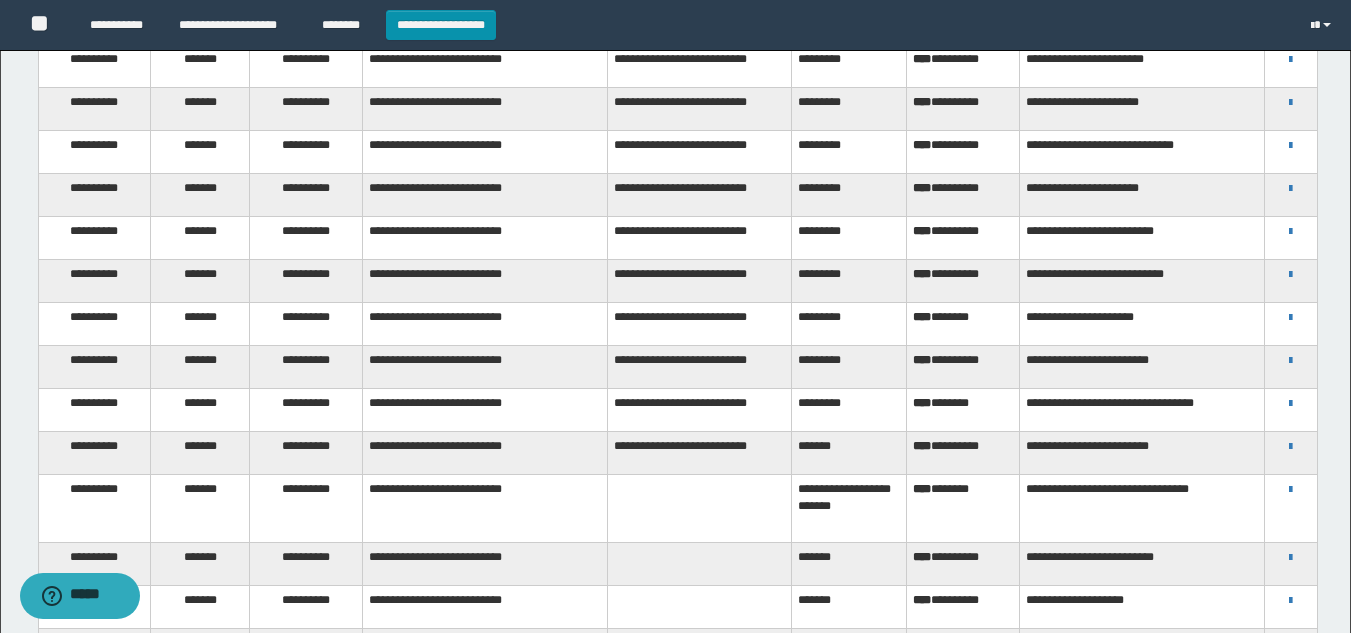 click on "**********" at bounding box center [1291, 360] 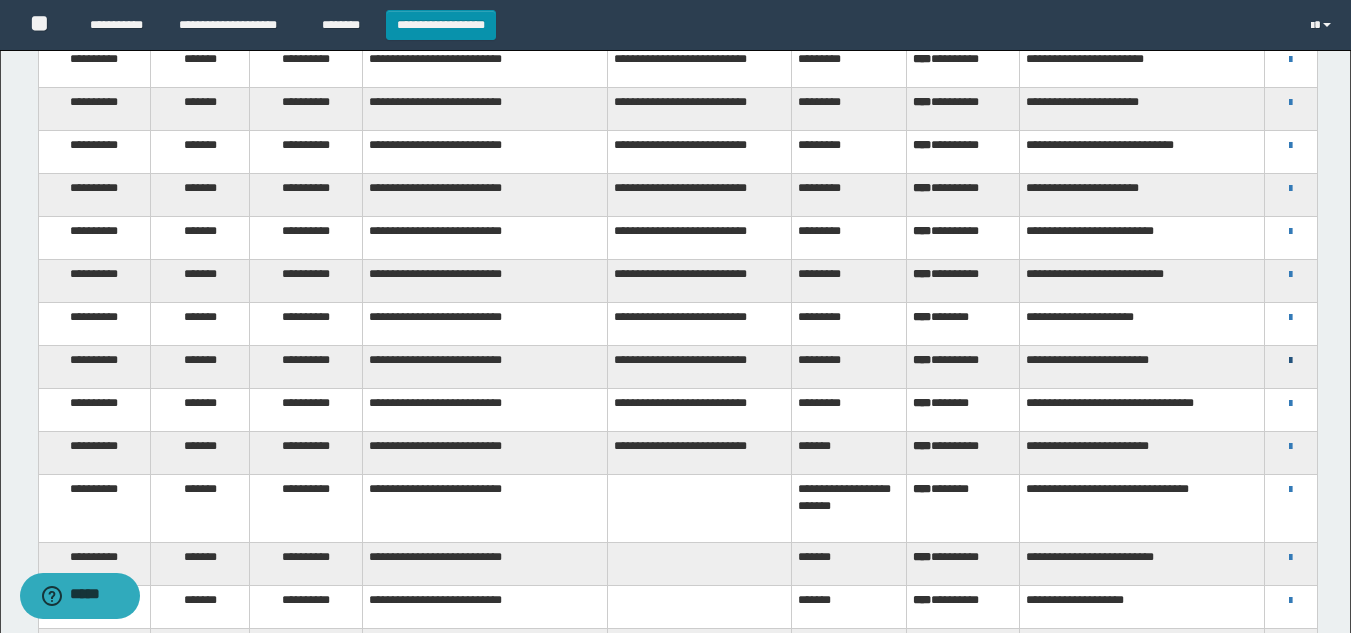 click at bounding box center [1290, 361] 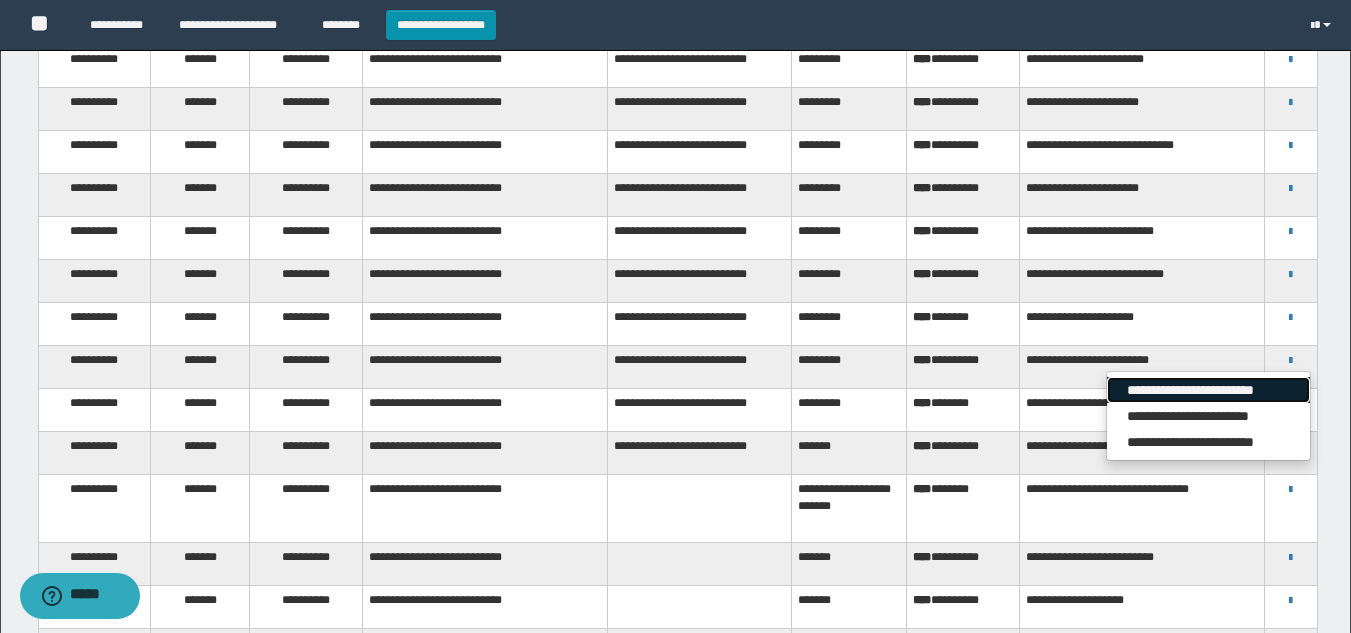 click on "**********" at bounding box center (1208, 390) 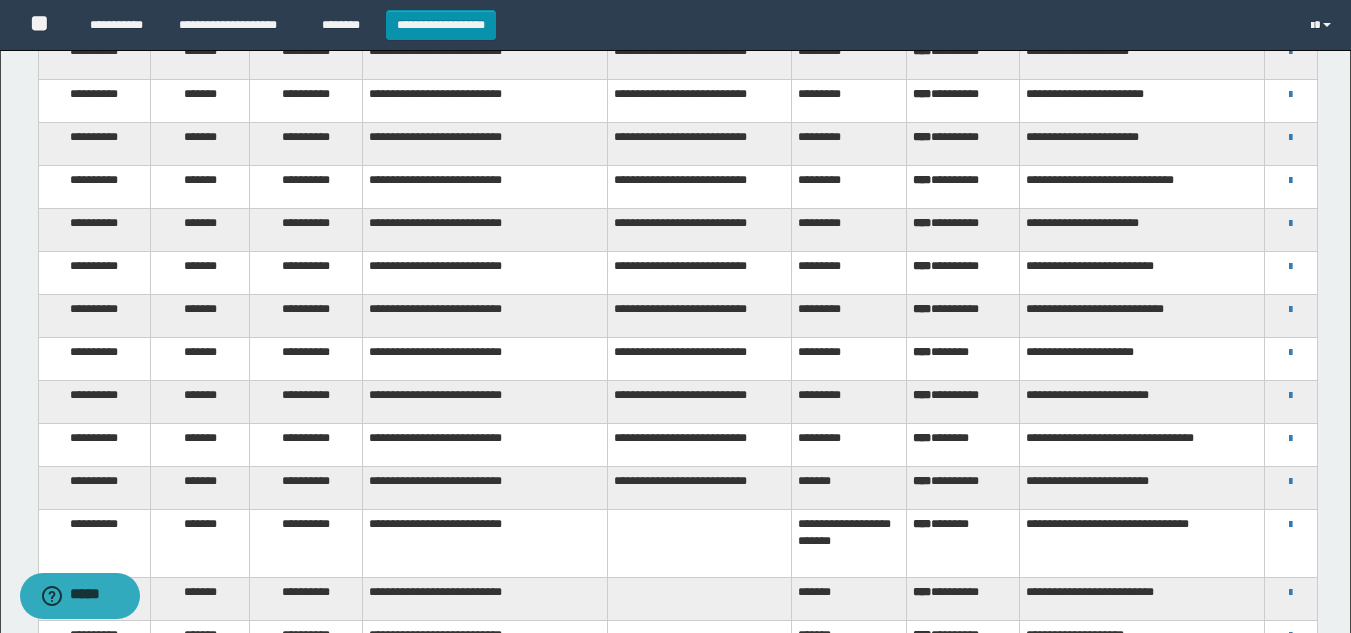 scroll, scrollTop: 500, scrollLeft: 0, axis: vertical 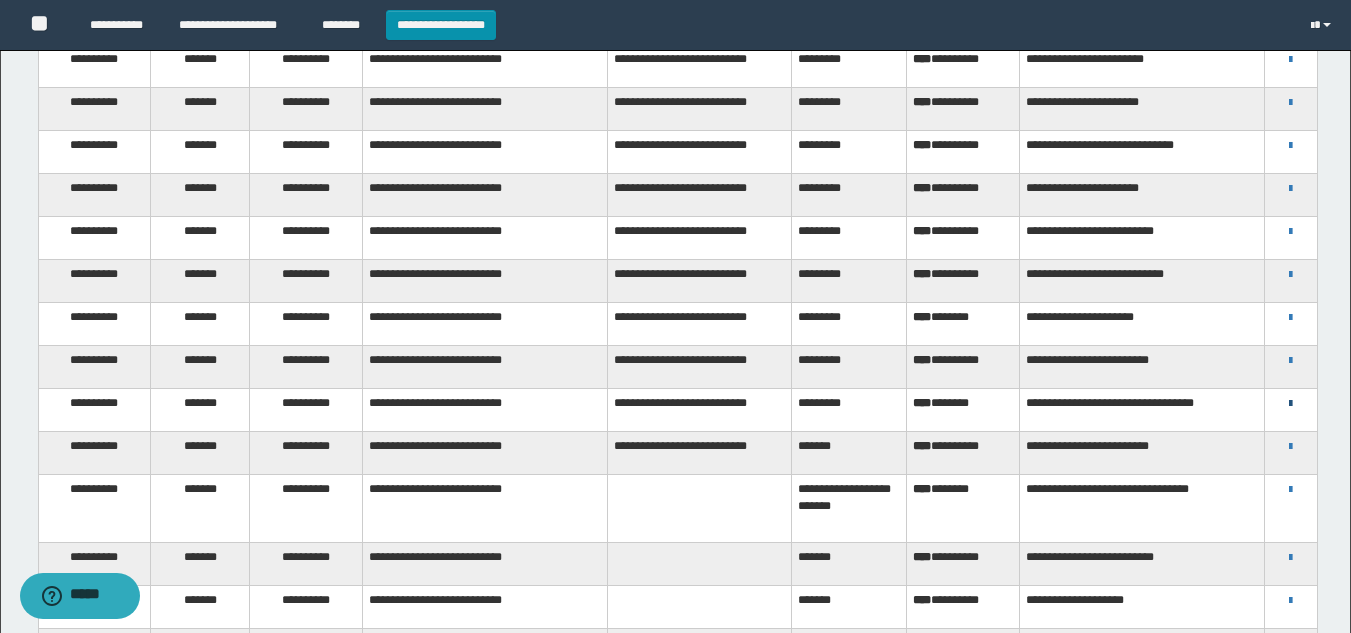 click at bounding box center [1290, 404] 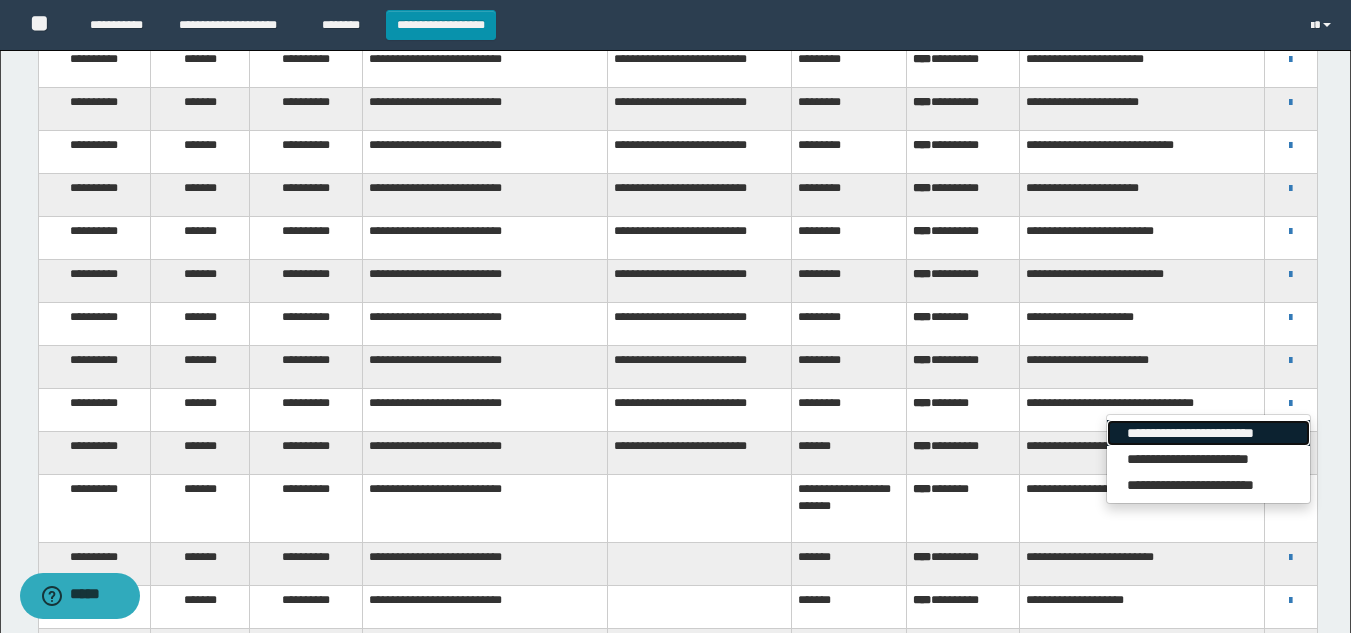 click on "**********" at bounding box center [1208, 433] 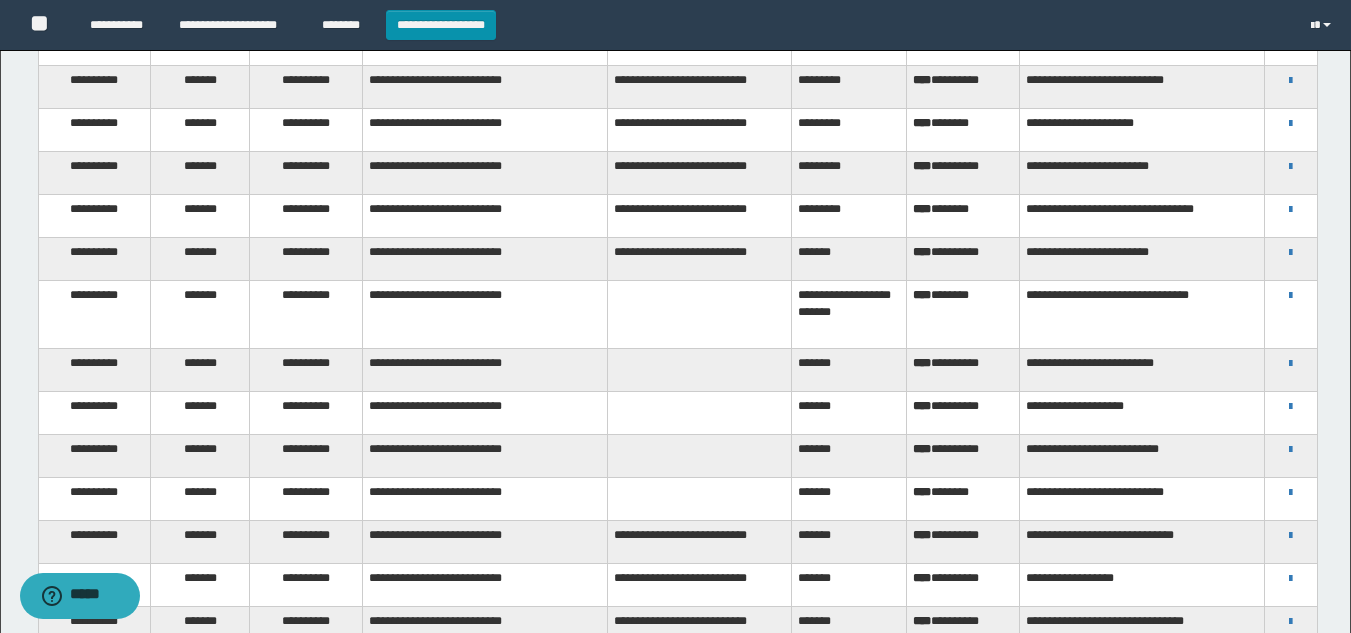scroll, scrollTop: 700, scrollLeft: 0, axis: vertical 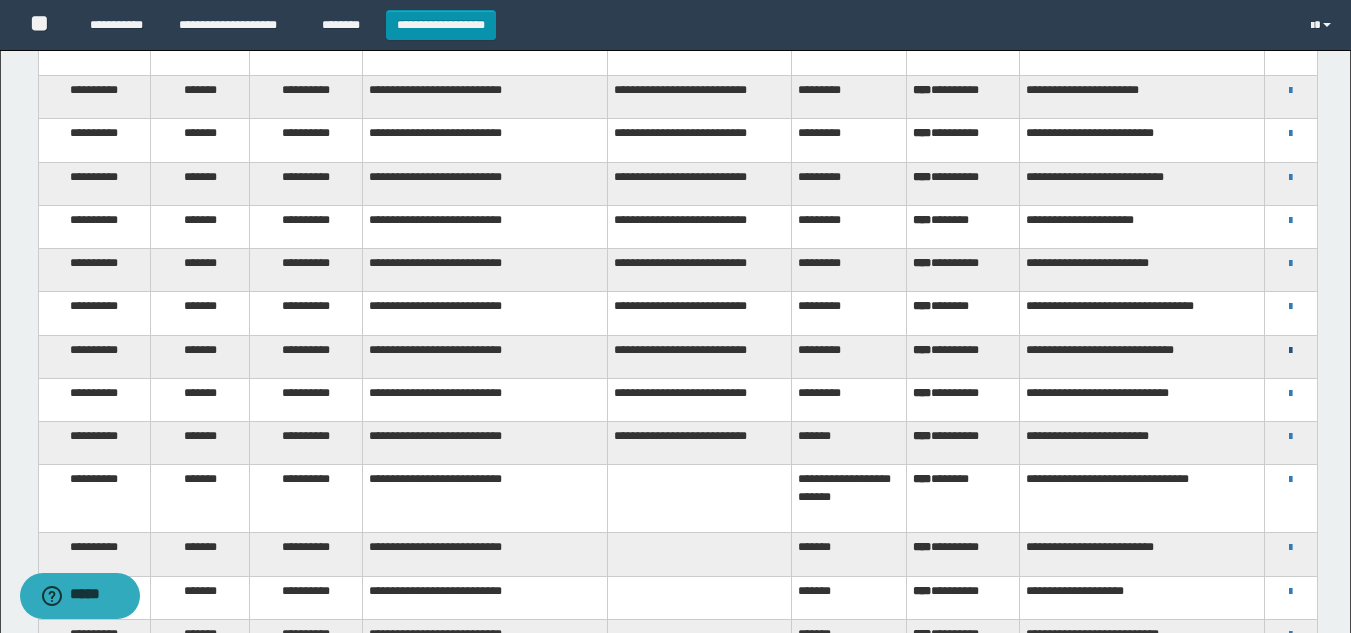 click at bounding box center (1290, 351) 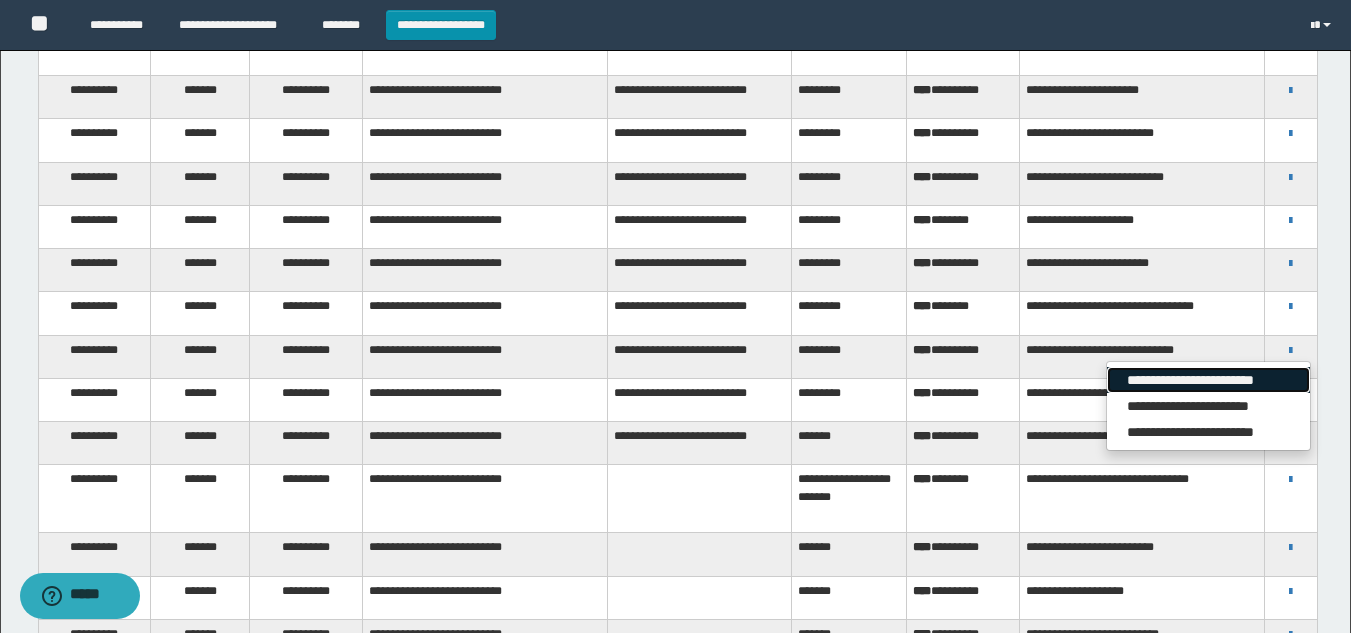 click on "**********" at bounding box center [1208, 380] 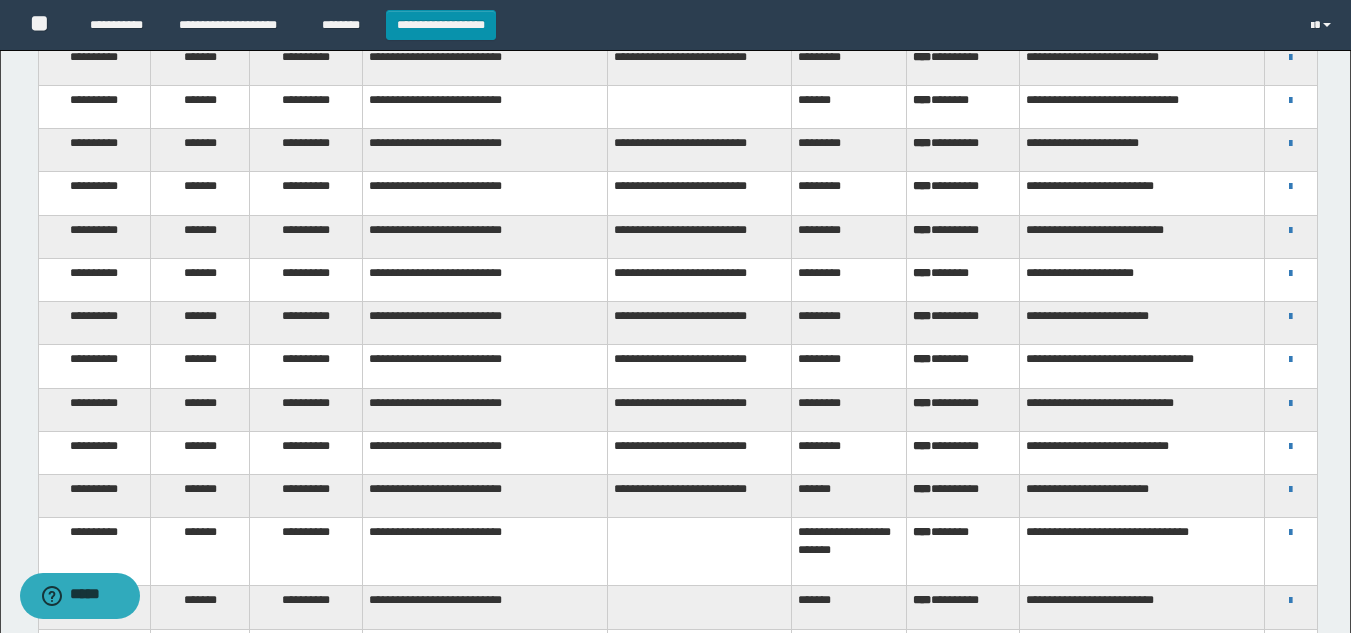 scroll, scrollTop: 500, scrollLeft: 0, axis: vertical 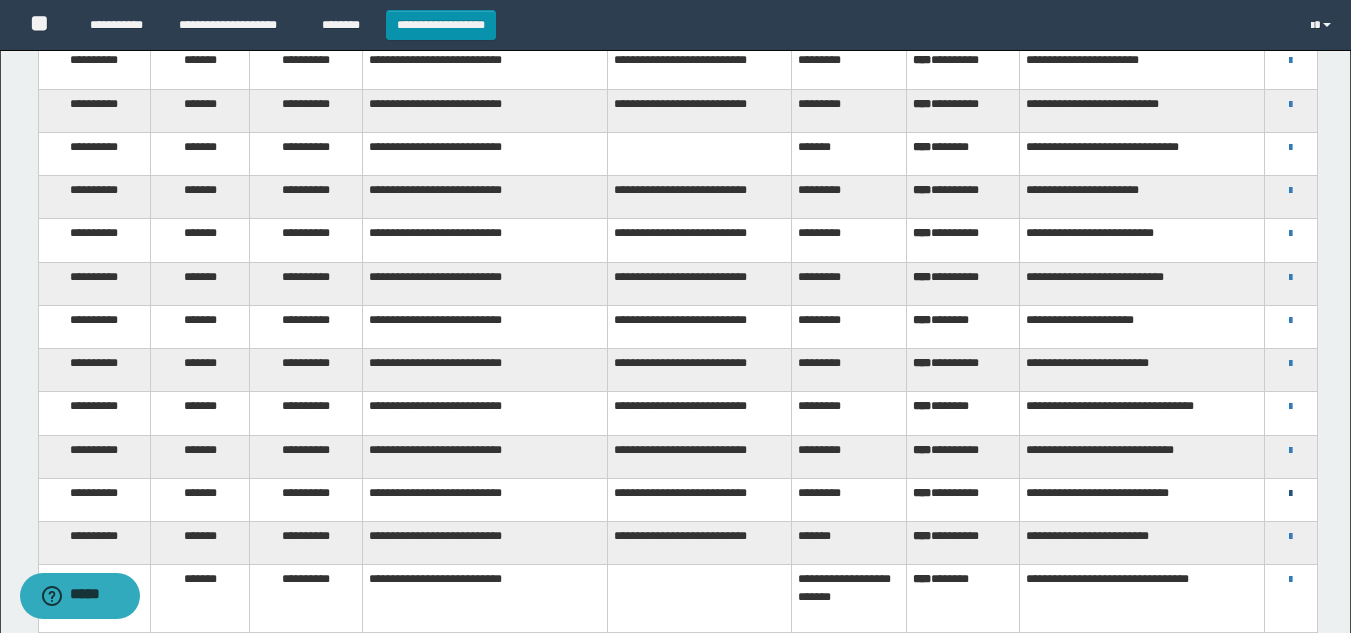 click at bounding box center [1290, 494] 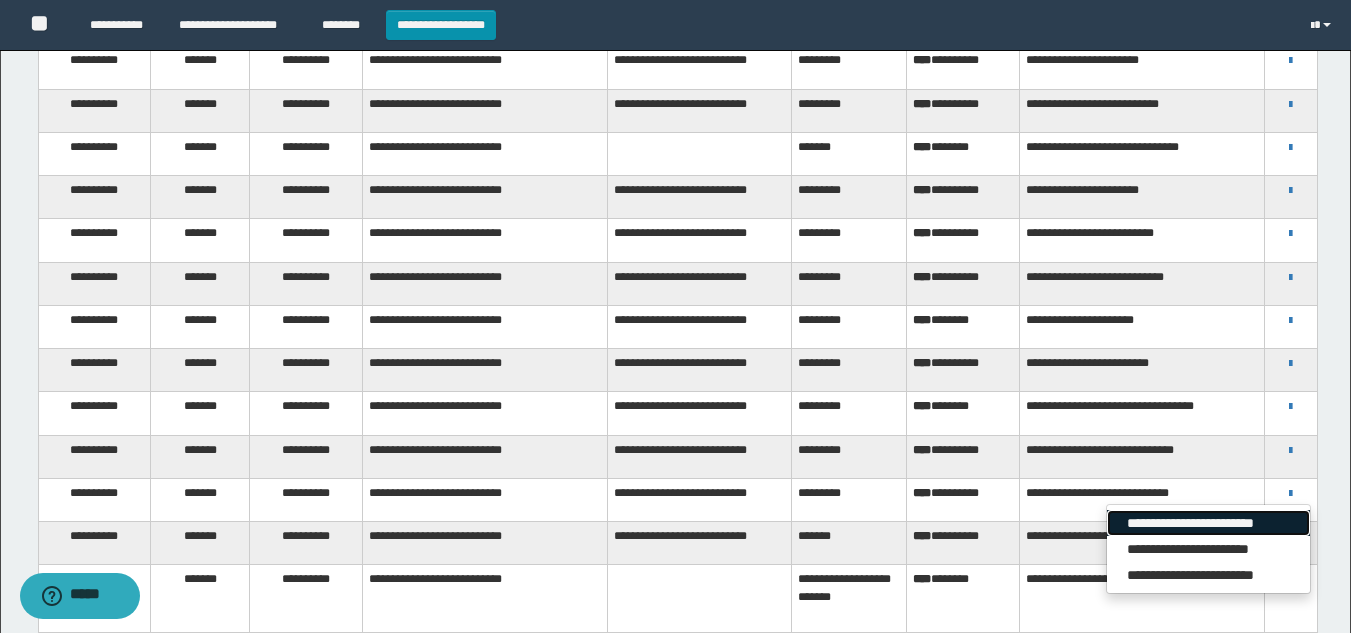 click on "**********" at bounding box center (1208, 523) 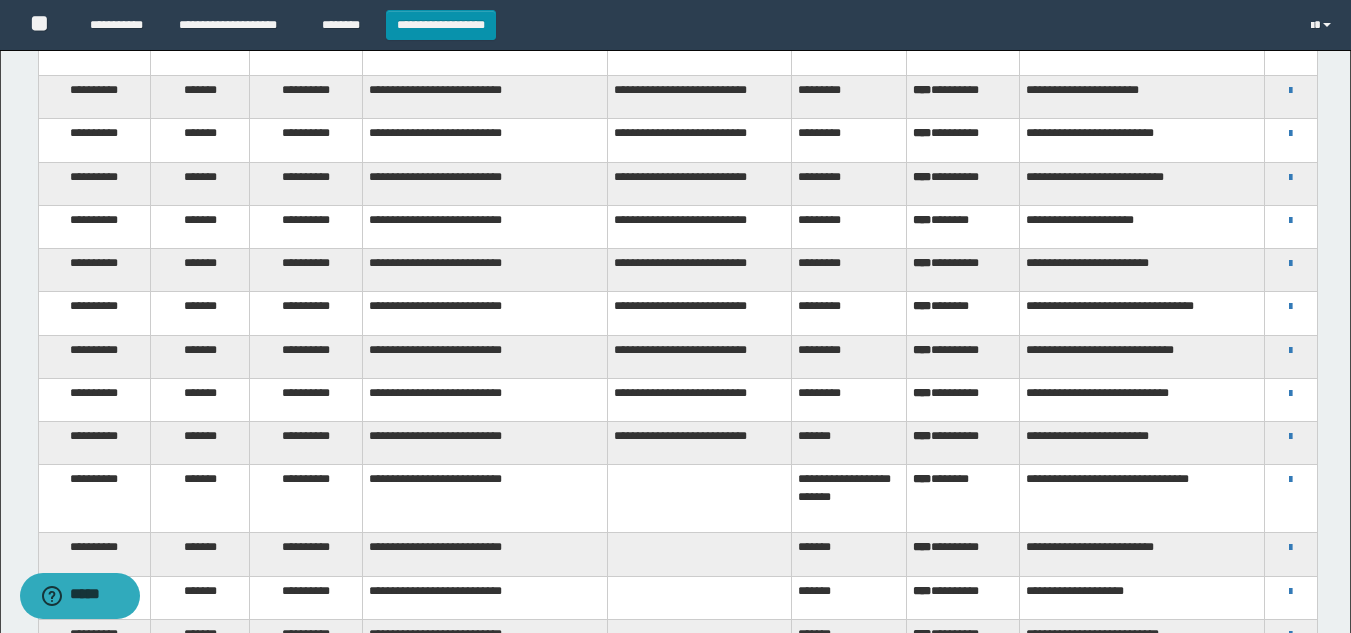 scroll, scrollTop: 0, scrollLeft: 0, axis: both 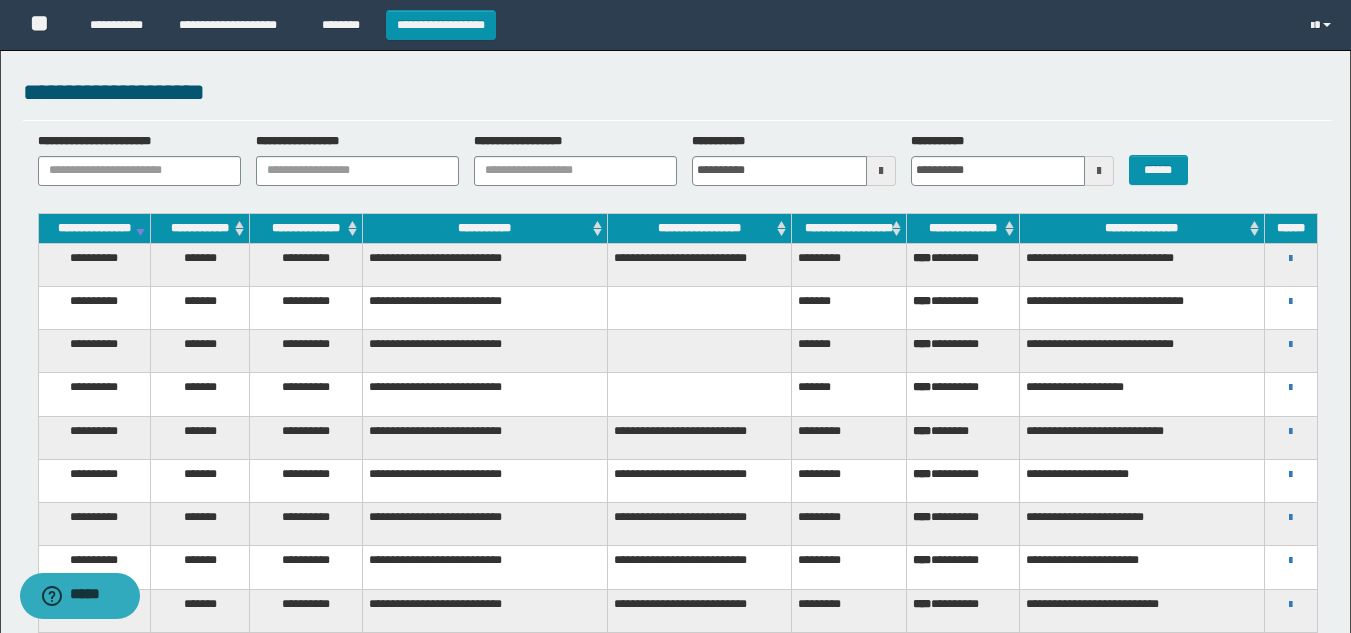 drag, startPoint x: 551, startPoint y: 497, endPoint x: 527, endPoint y: 515, distance: 30 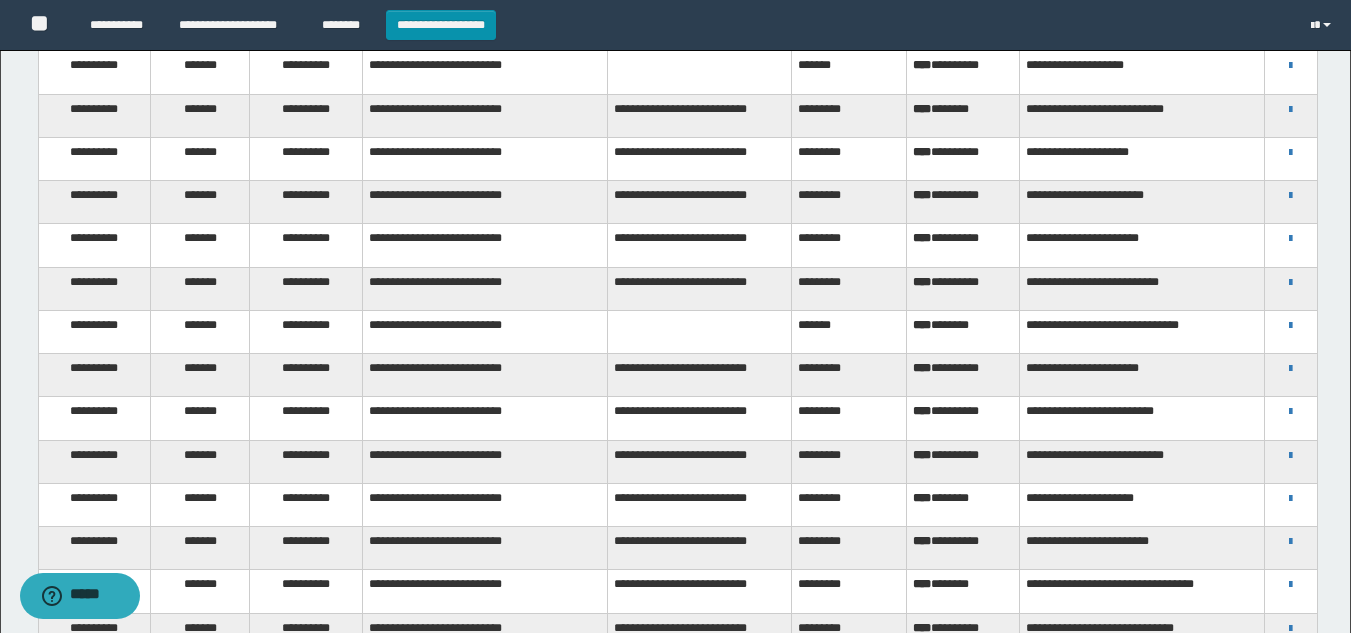 scroll, scrollTop: 0, scrollLeft: 0, axis: both 